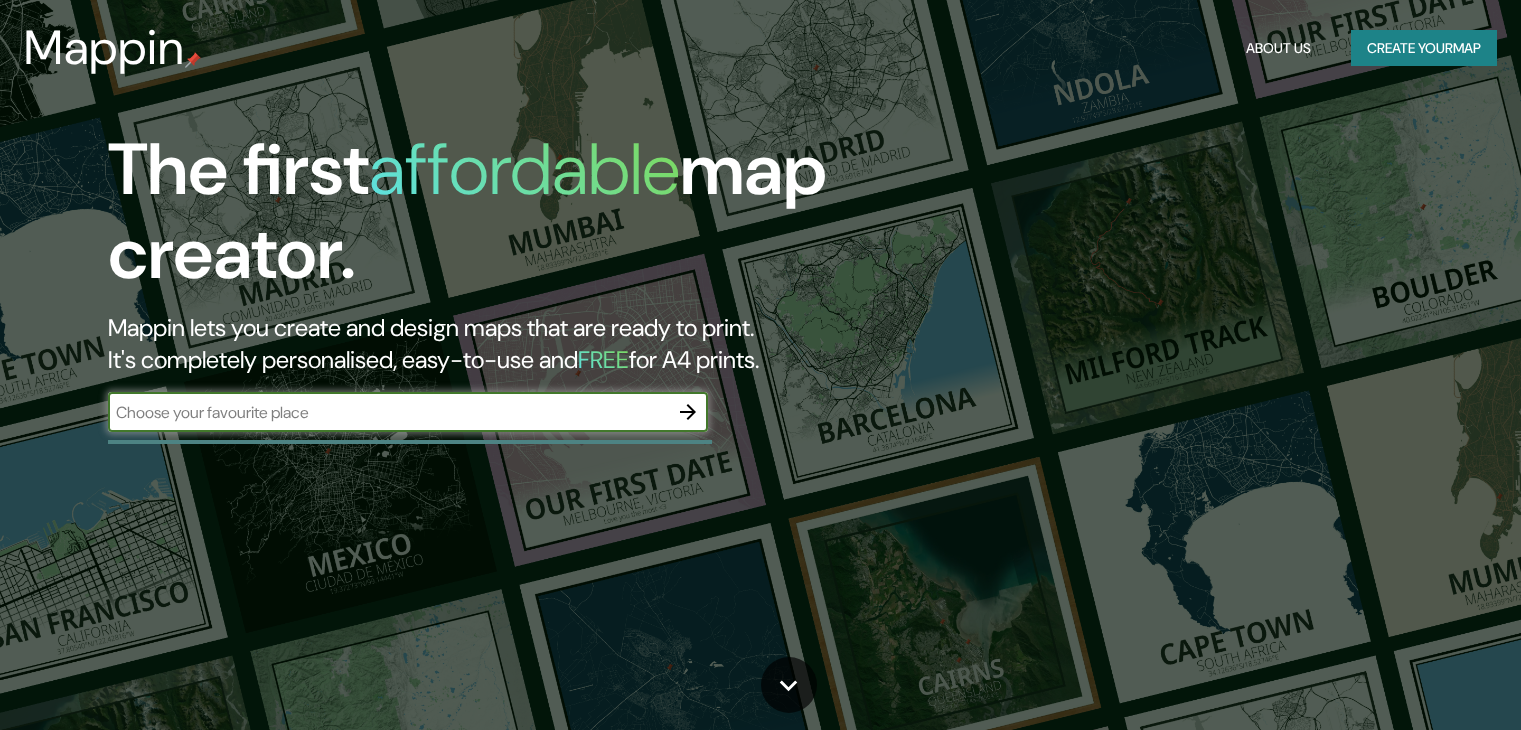 click at bounding box center (388, 412) 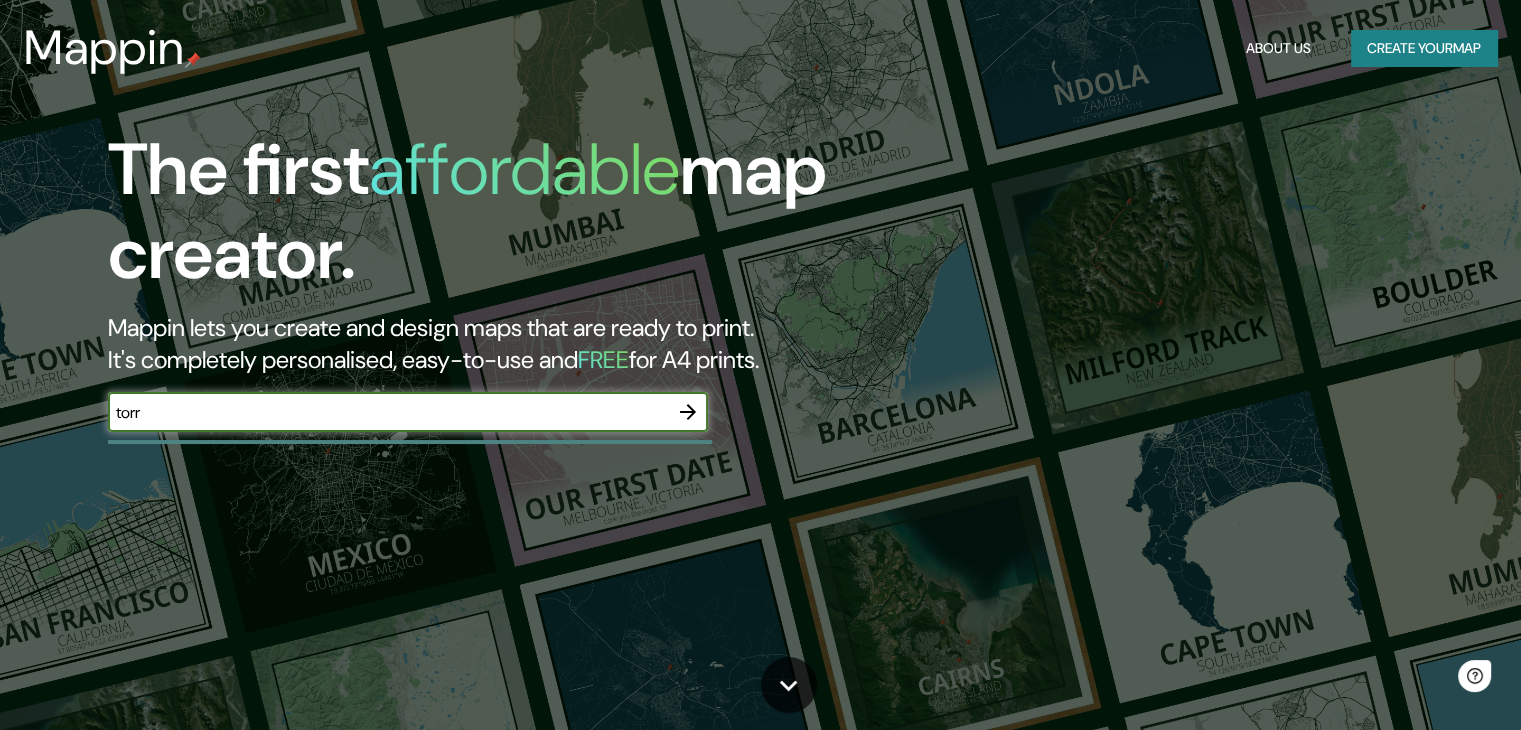 scroll, scrollTop: 0, scrollLeft: 0, axis: both 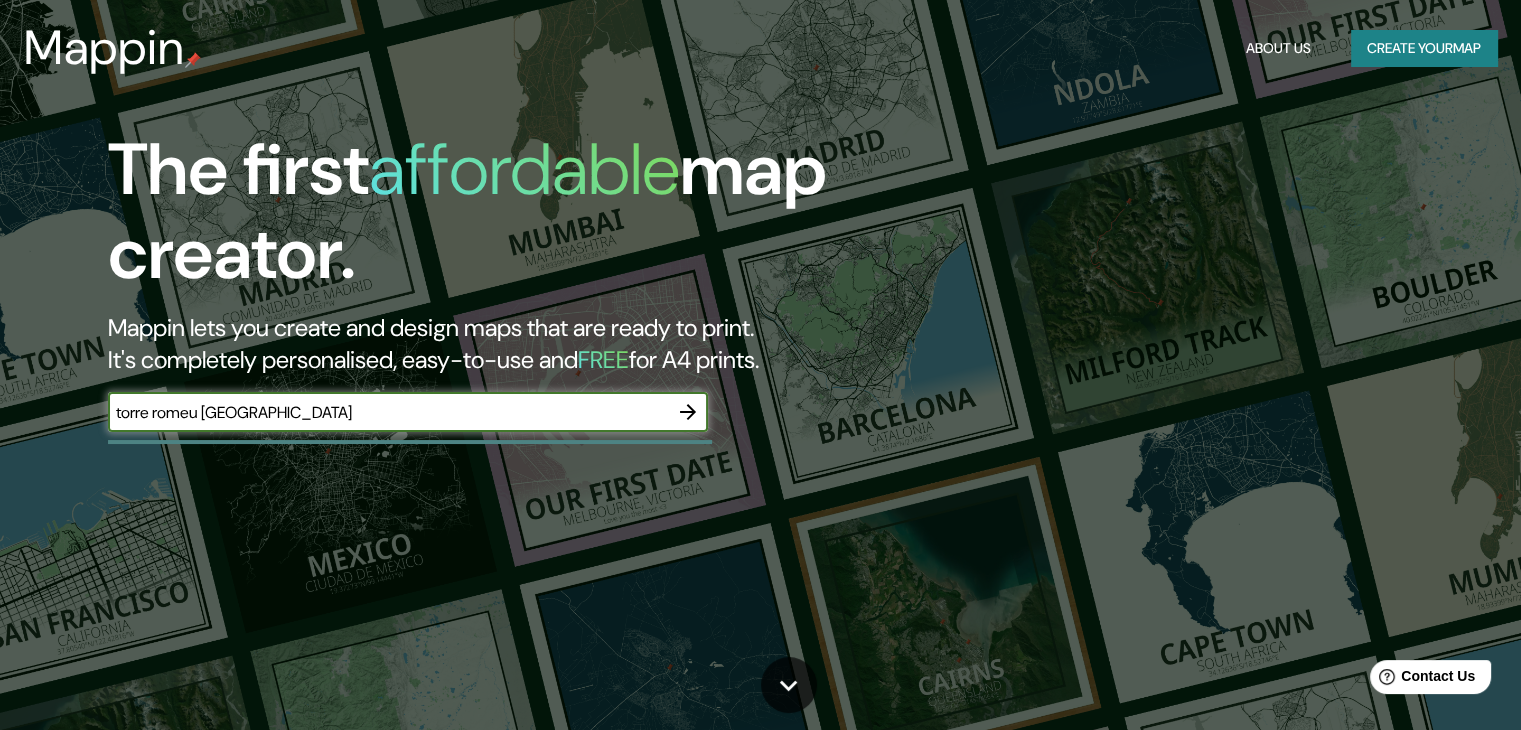 type on "torre romeu [GEOGRAPHIC_DATA]" 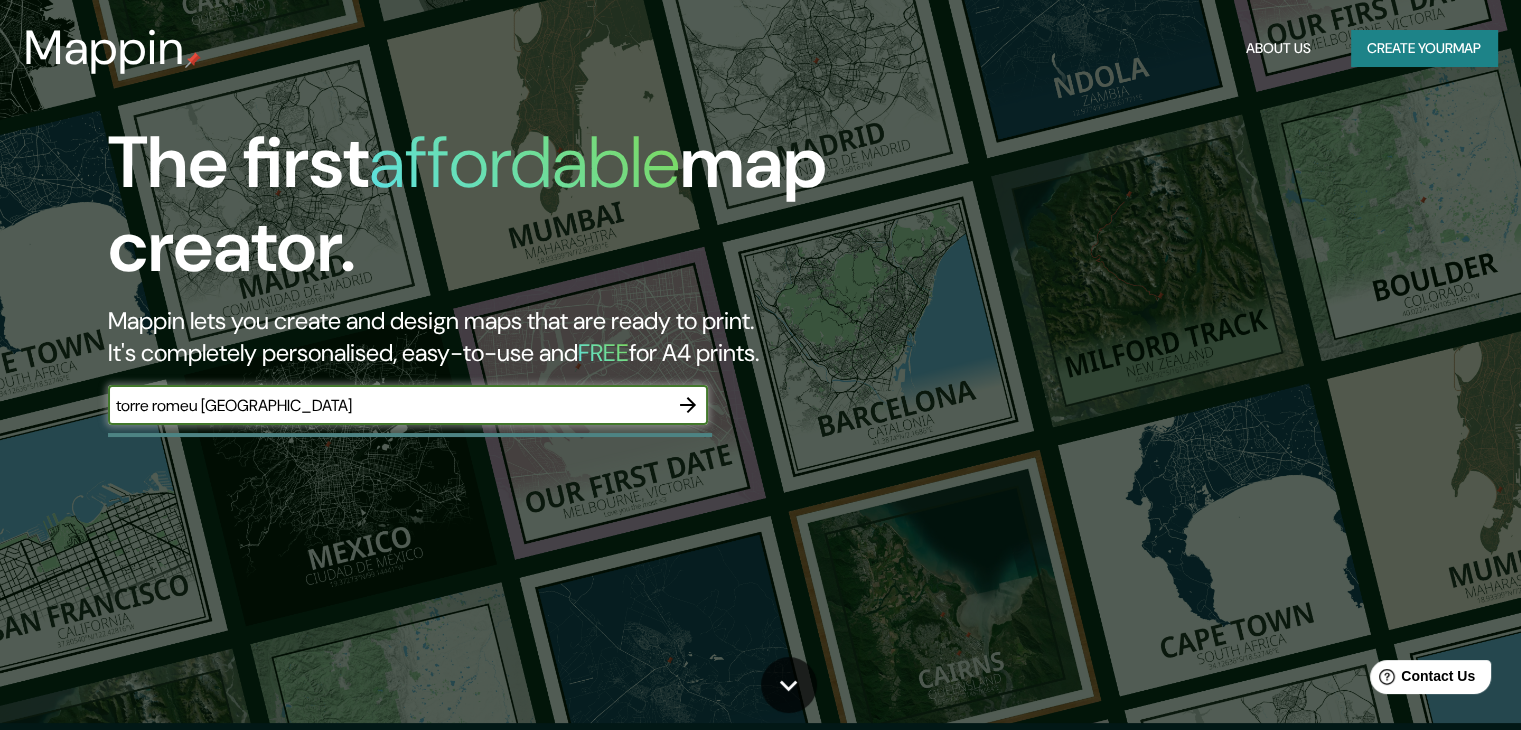 scroll, scrollTop: 0, scrollLeft: 0, axis: both 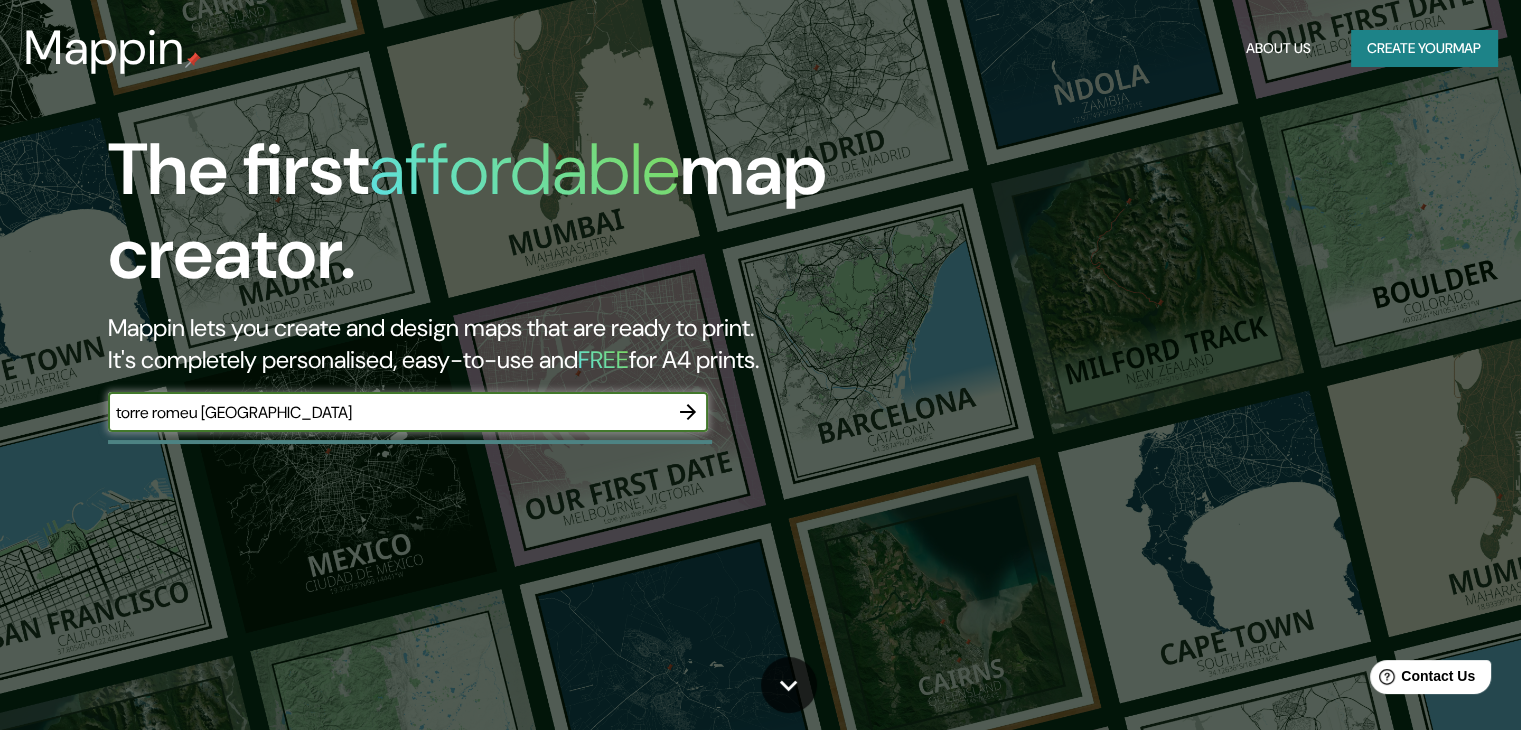 click 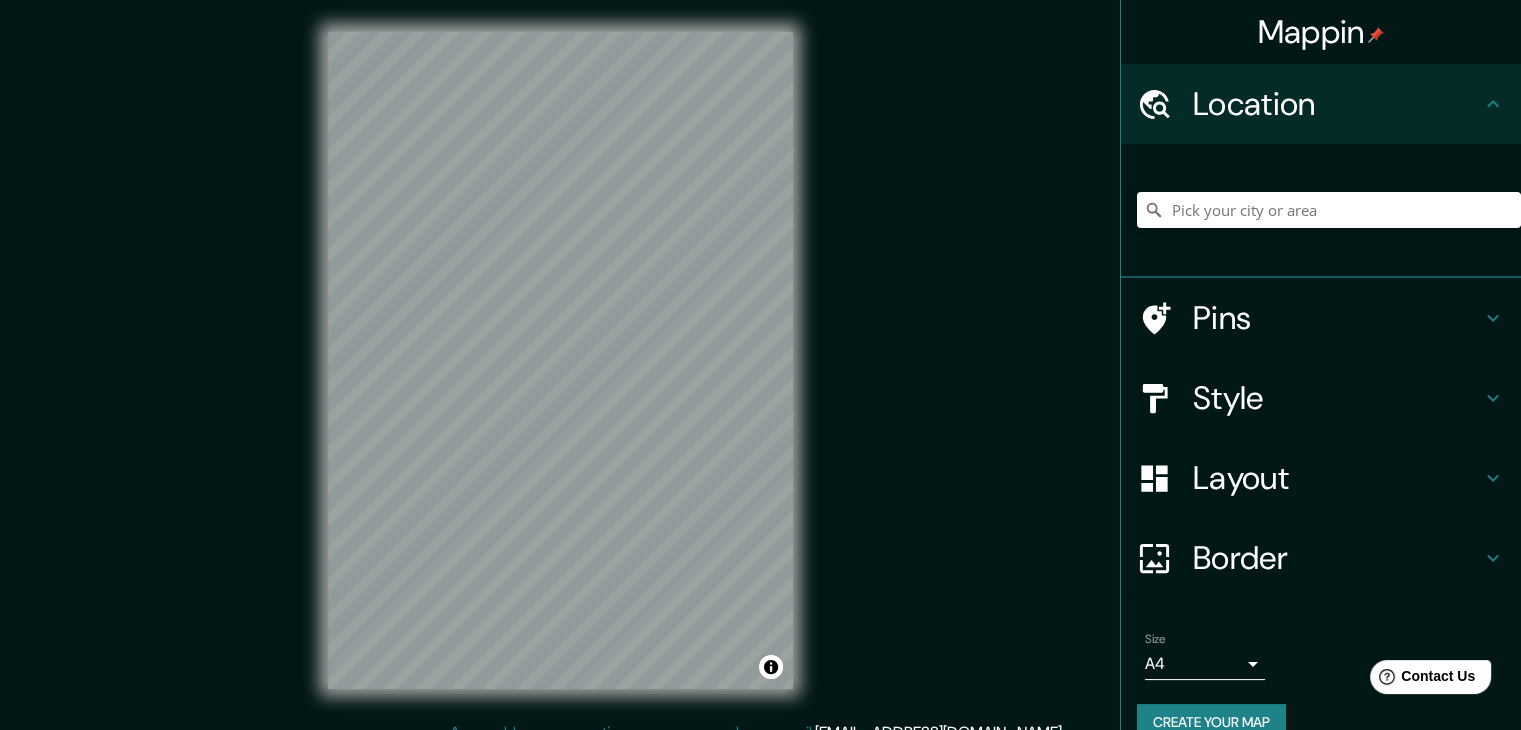 click at bounding box center [1329, 210] 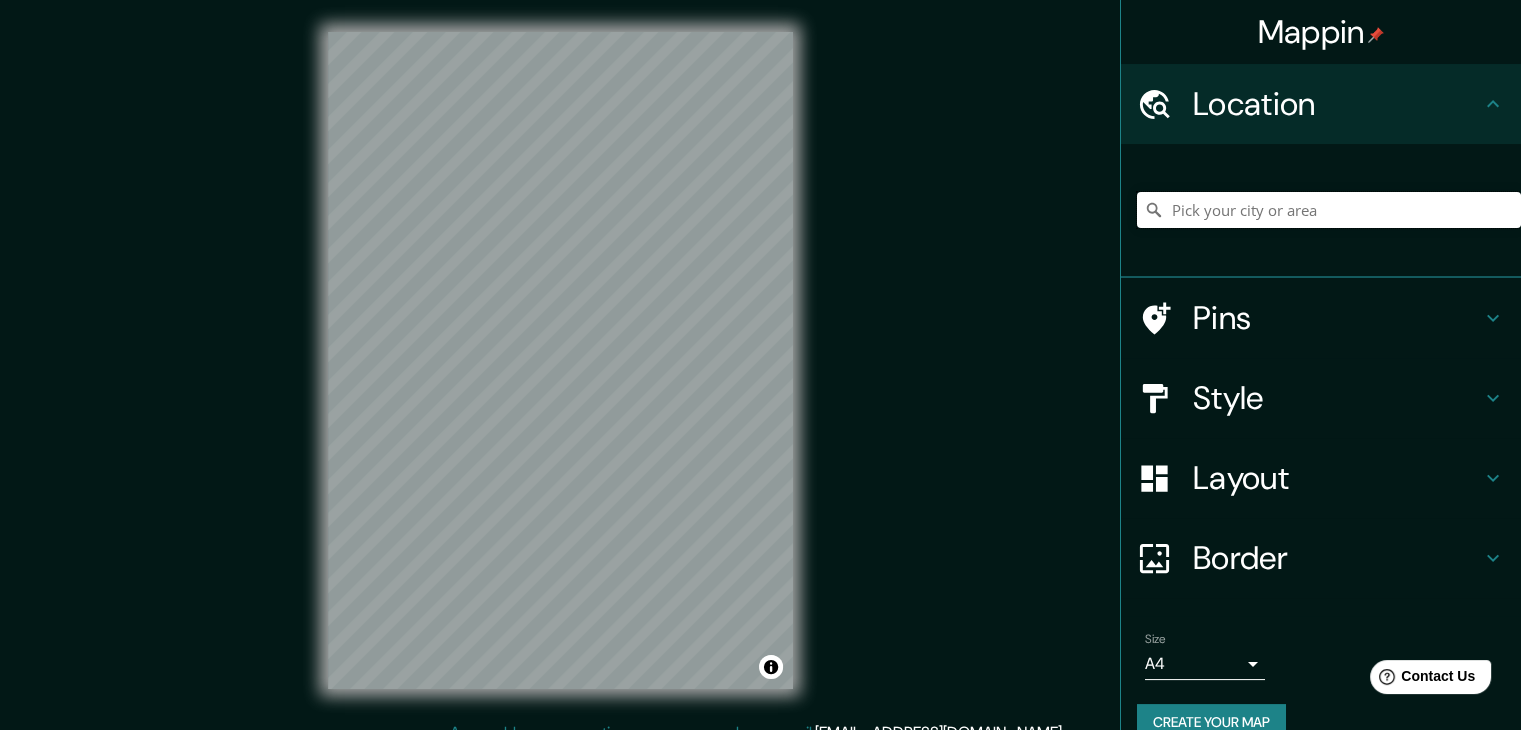 click at bounding box center [1329, 210] 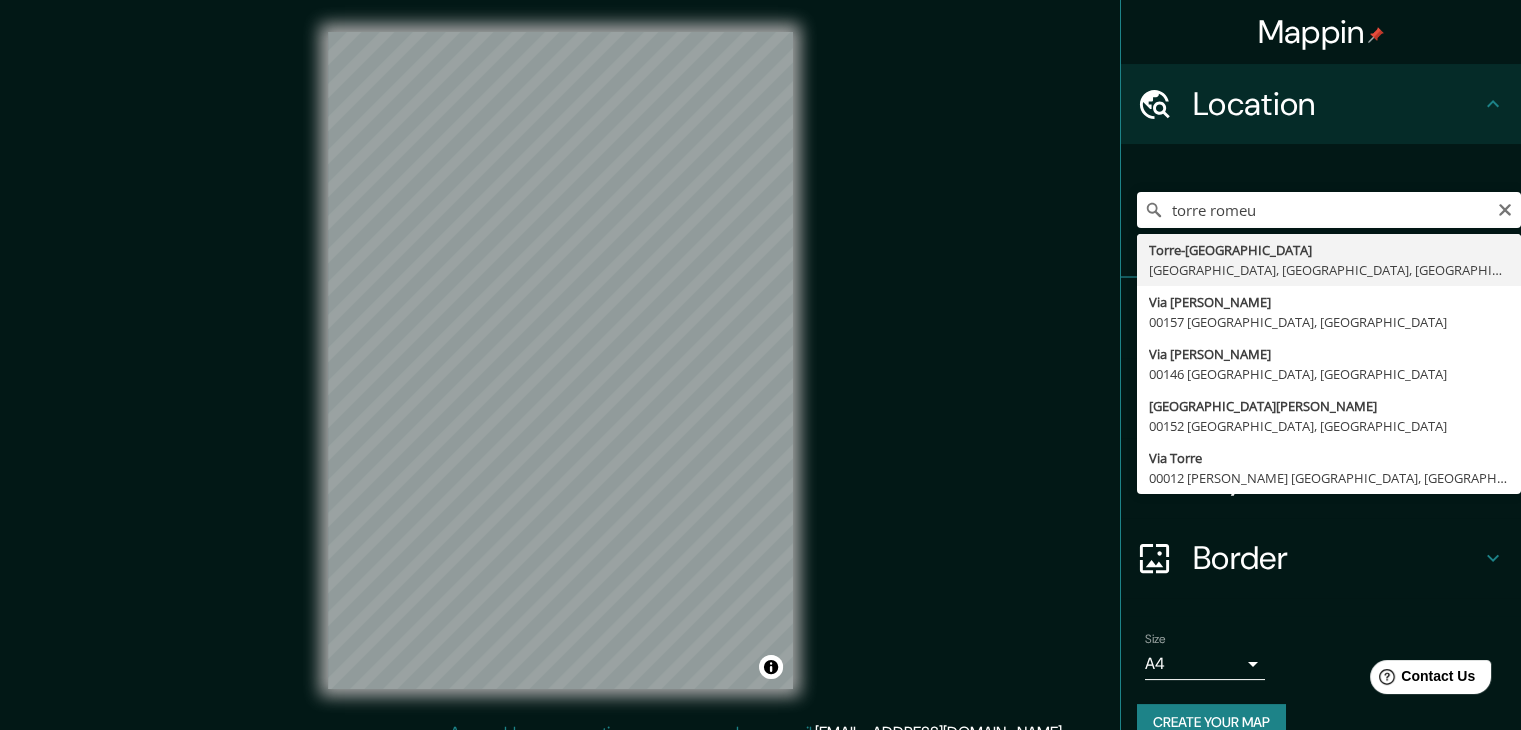 type on "Torre-[GEOGRAPHIC_DATA], [GEOGRAPHIC_DATA], província de [GEOGRAPHIC_DATA], [GEOGRAPHIC_DATA]" 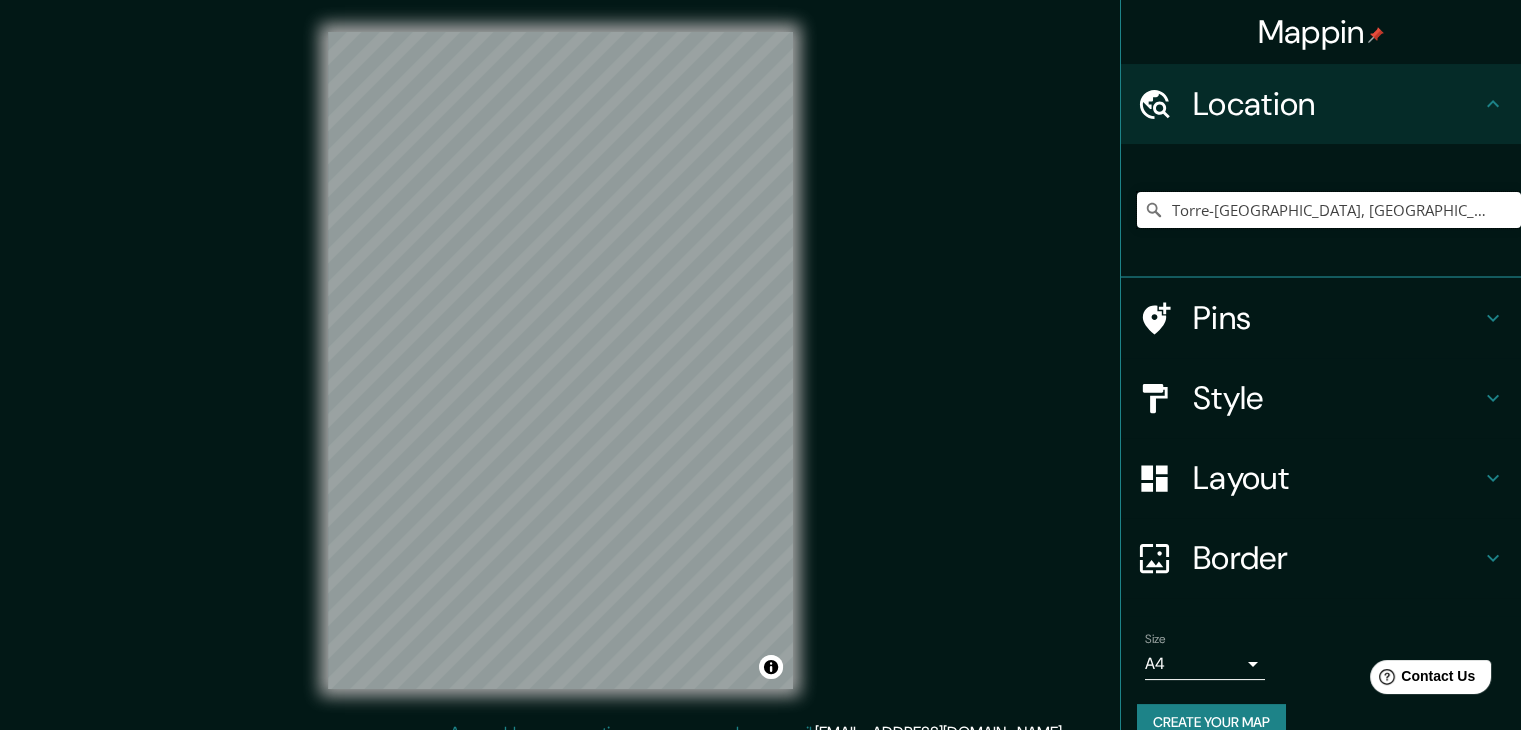scroll, scrollTop: 0, scrollLeft: 0, axis: both 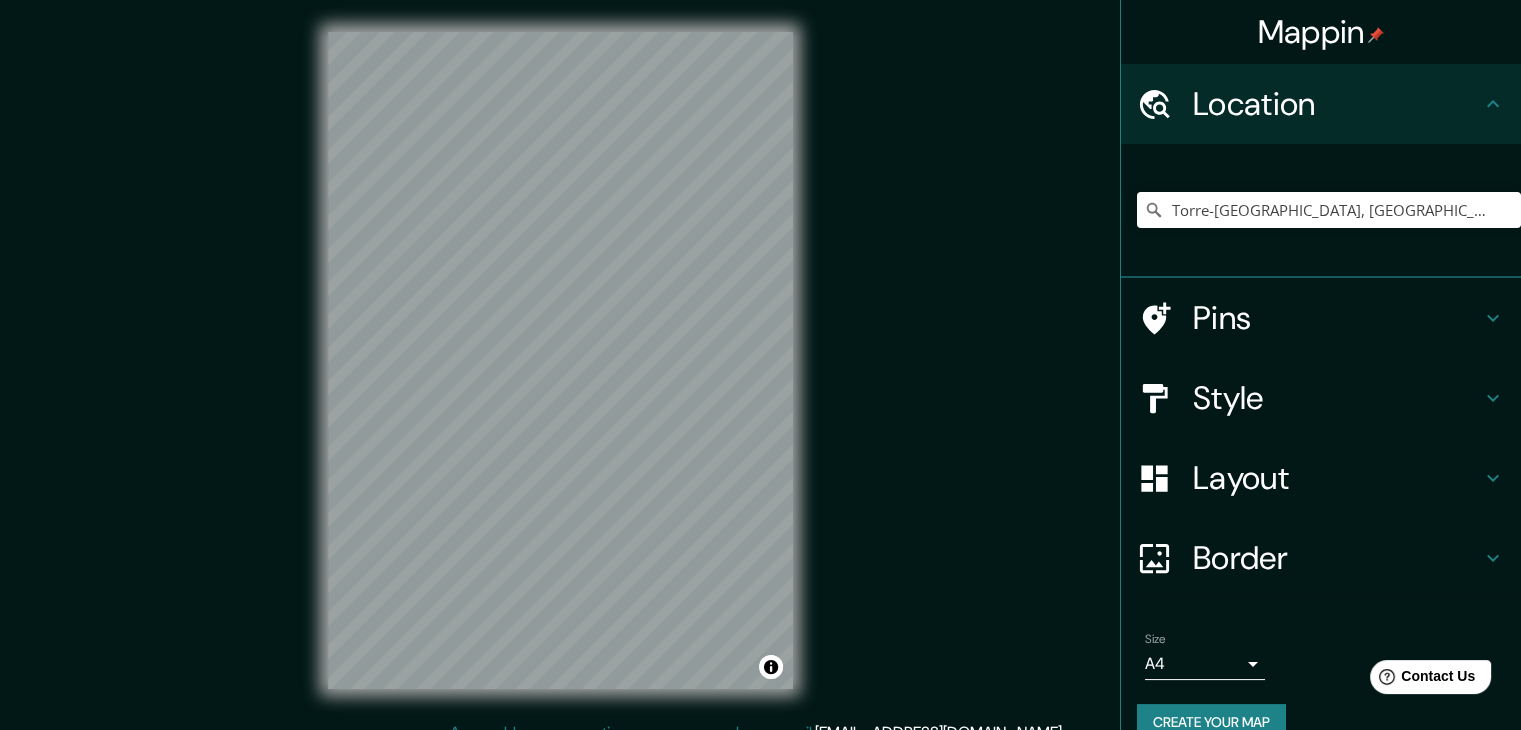 click on "Style" at bounding box center (1337, 398) 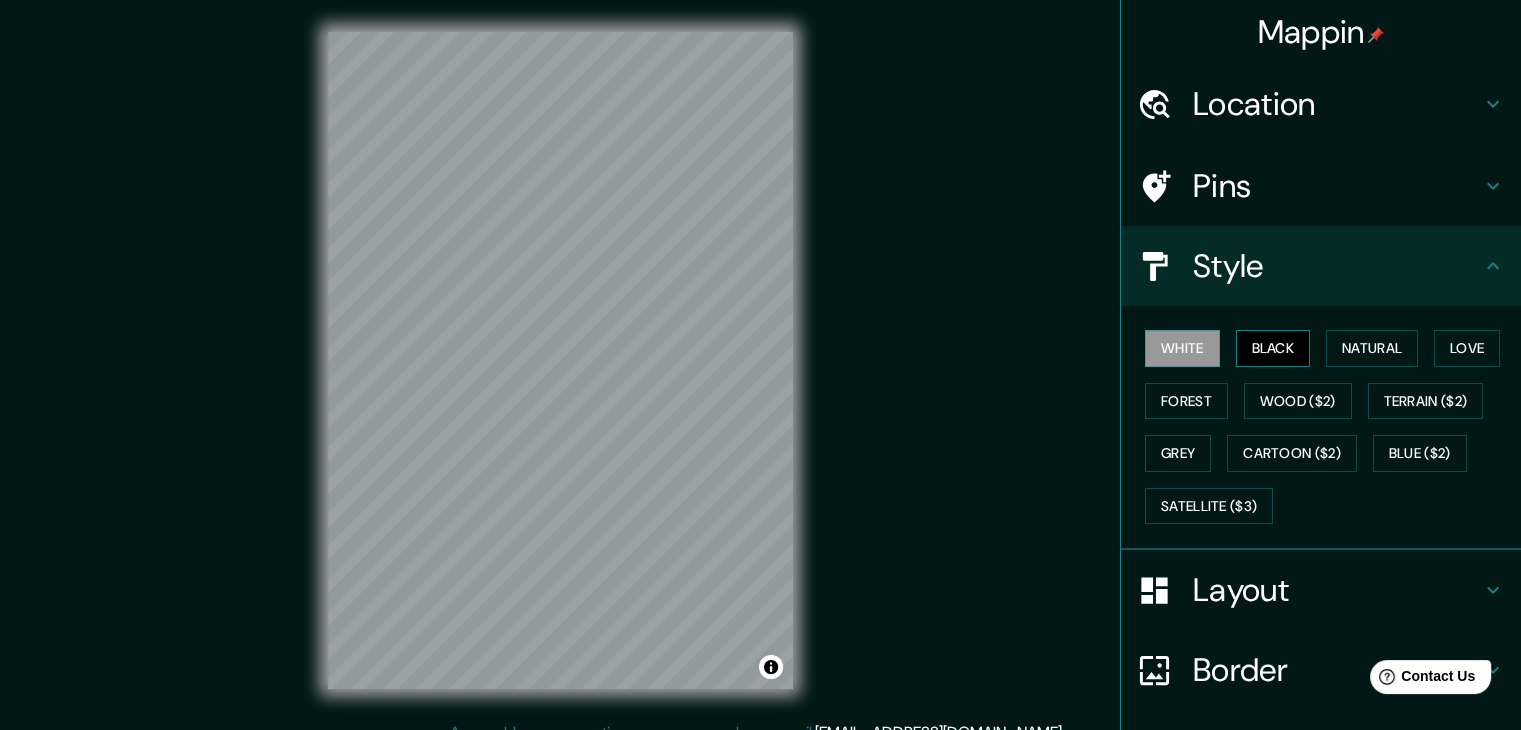 click on "Black" at bounding box center (1273, 348) 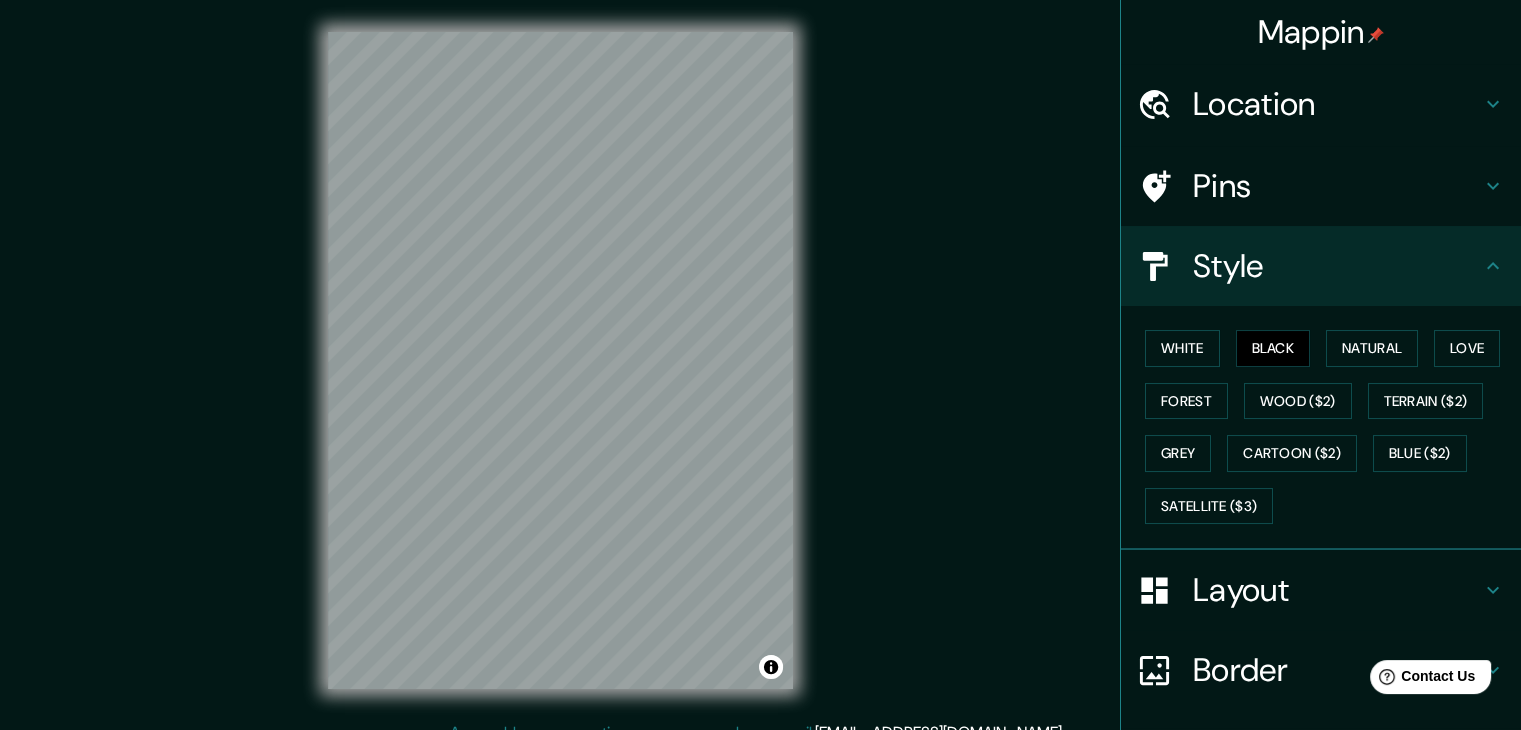 click on "White Black Natural Love Forest Wood ($2) Terrain ($2) Grey Cartoon ($2) Blue ($2) Satellite ($3)" at bounding box center [1329, 427] 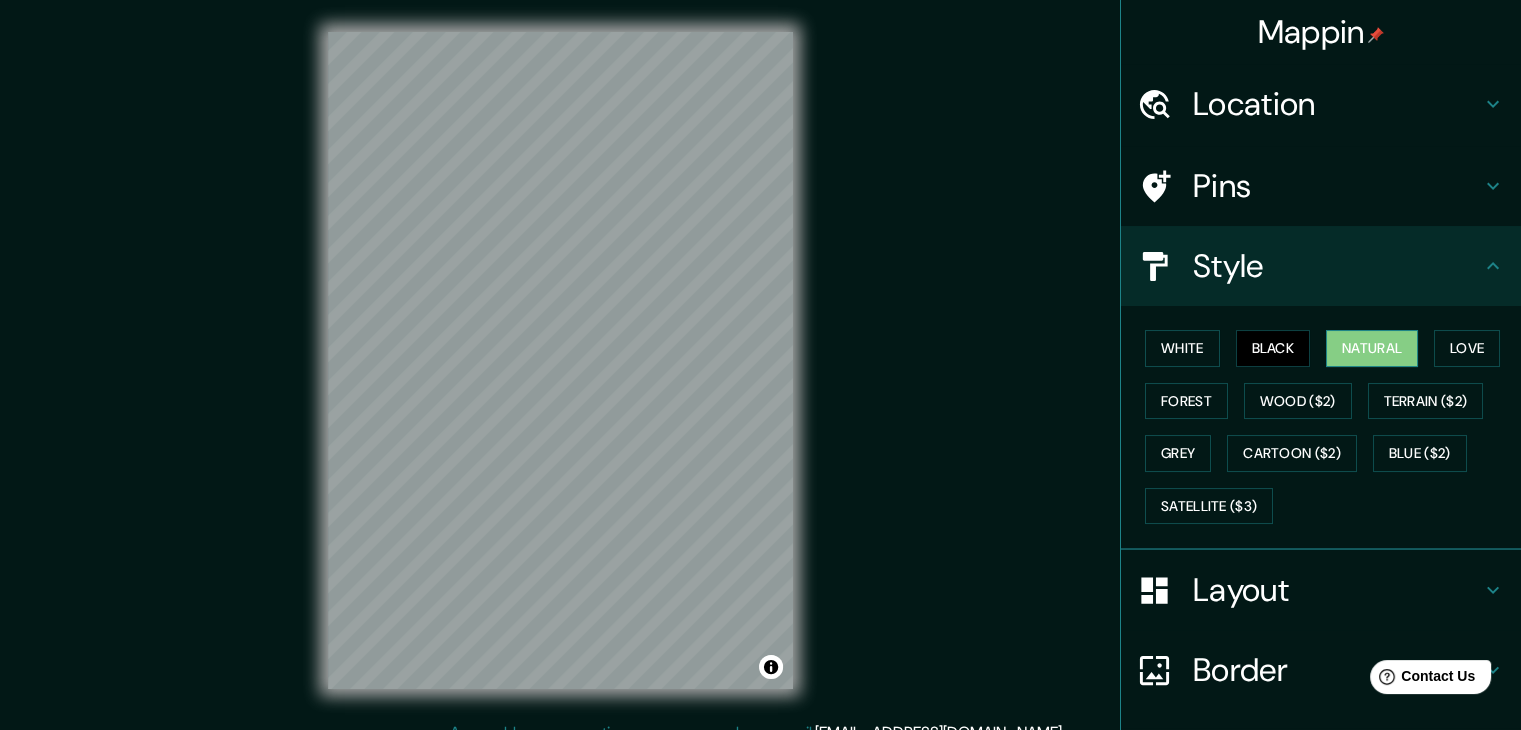 click on "Natural" at bounding box center [1372, 348] 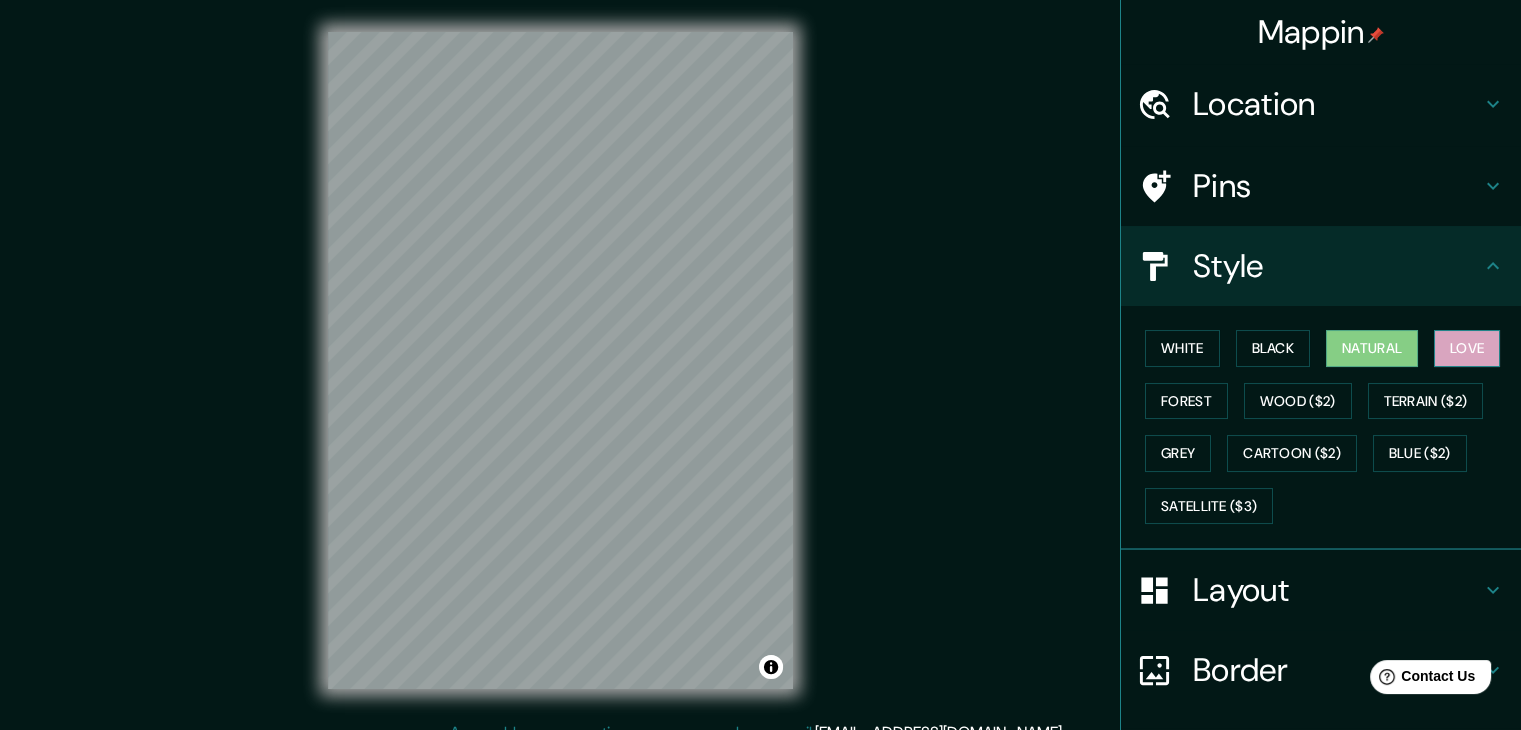 click on "Love" at bounding box center (1467, 348) 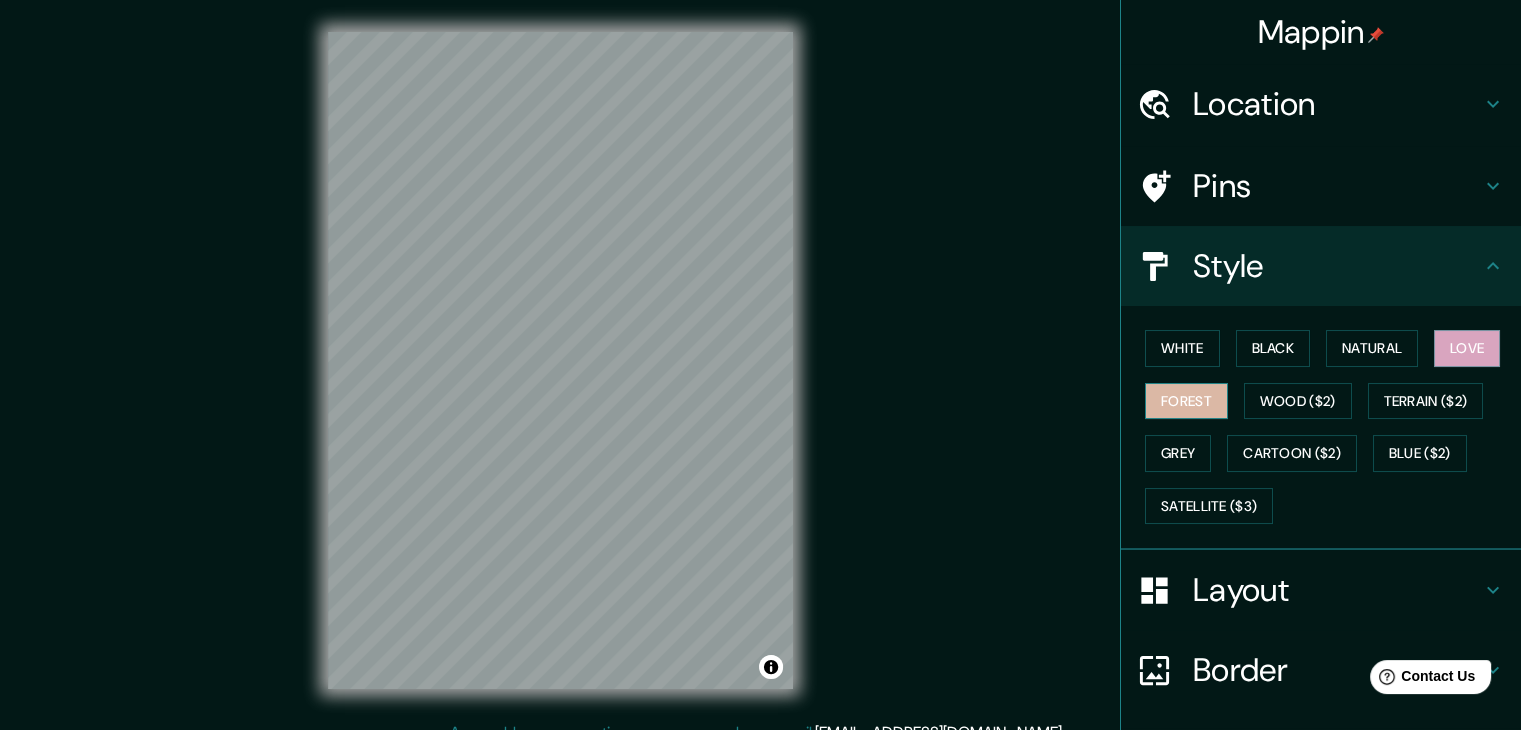 click on "Forest" at bounding box center (1186, 401) 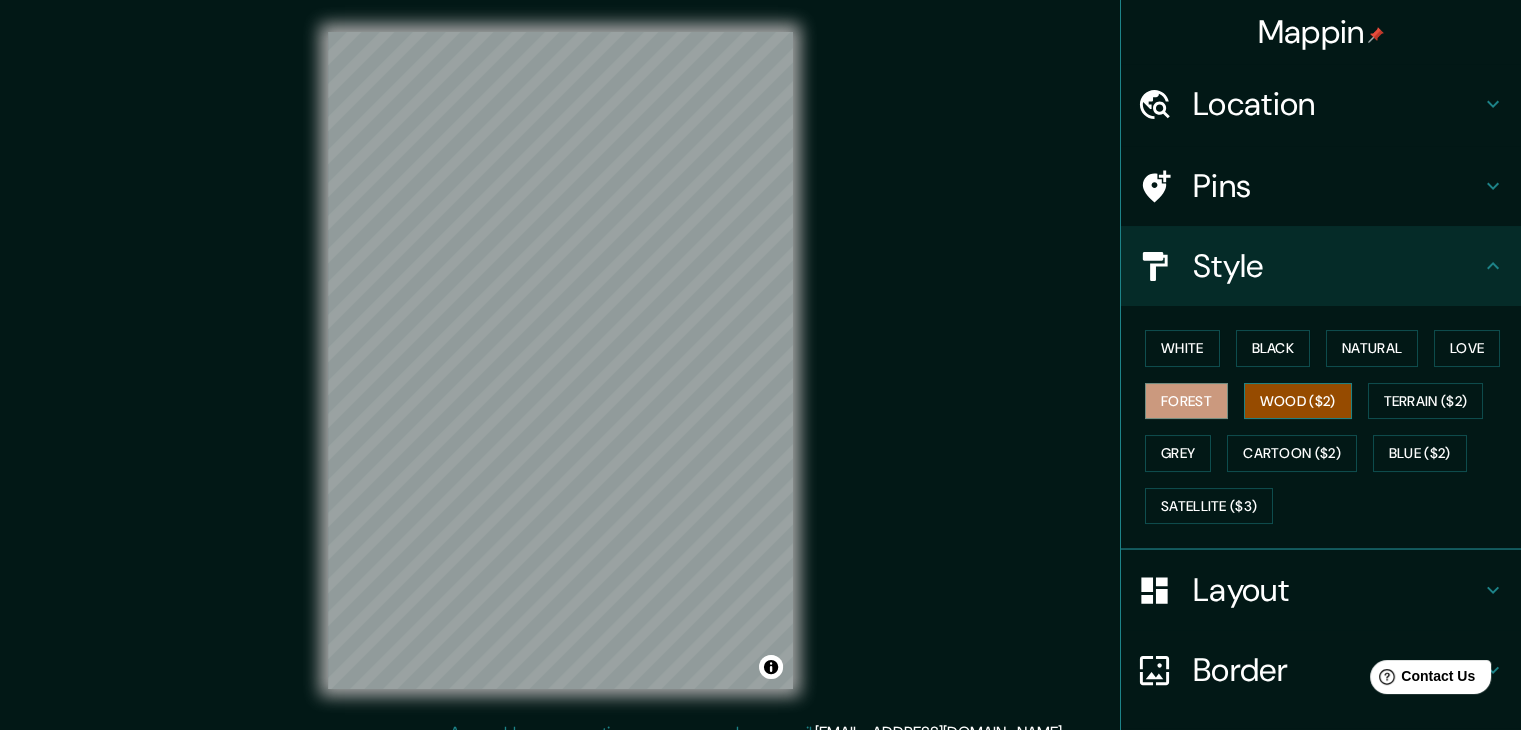 click on "Wood ($2)" at bounding box center (1298, 401) 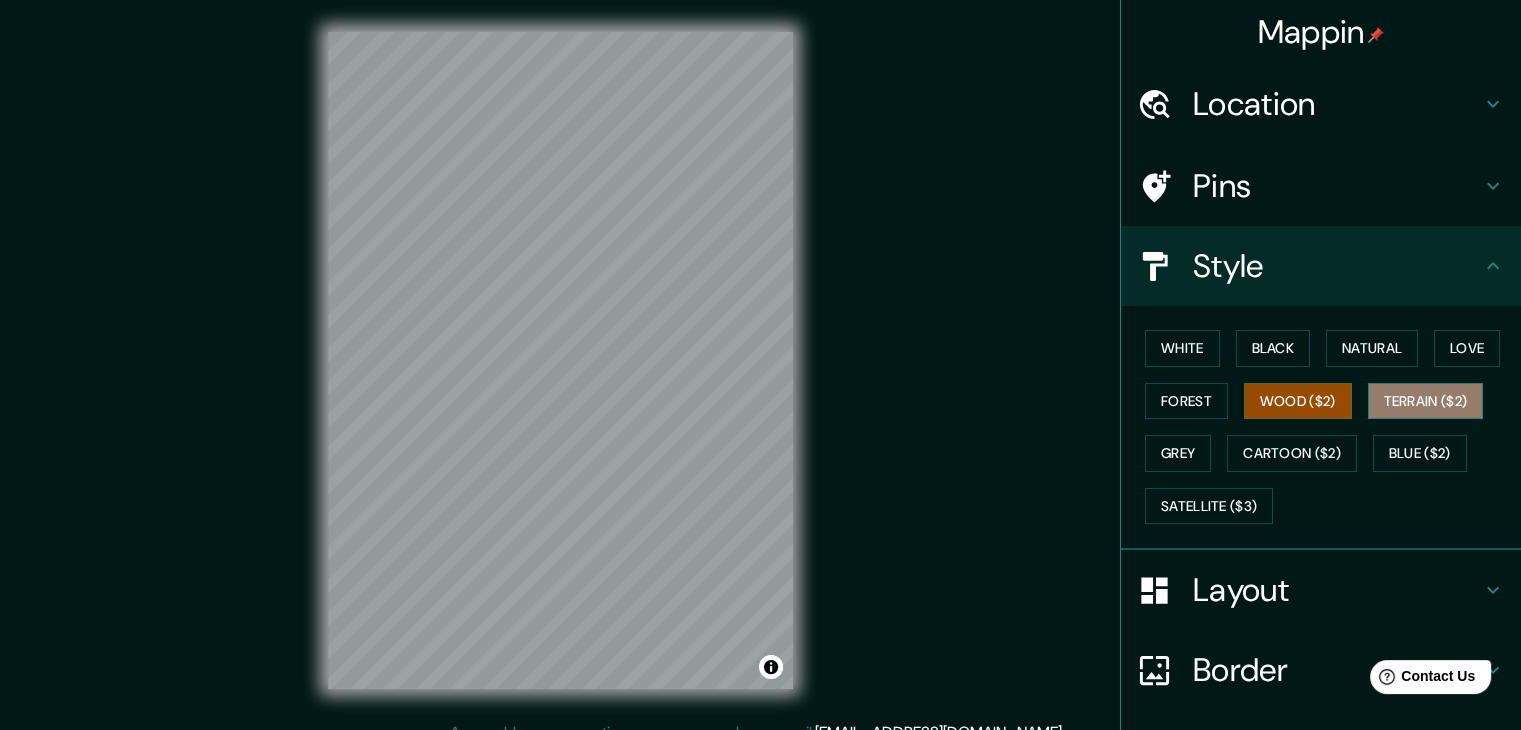 click on "Terrain ($2)" at bounding box center (1426, 401) 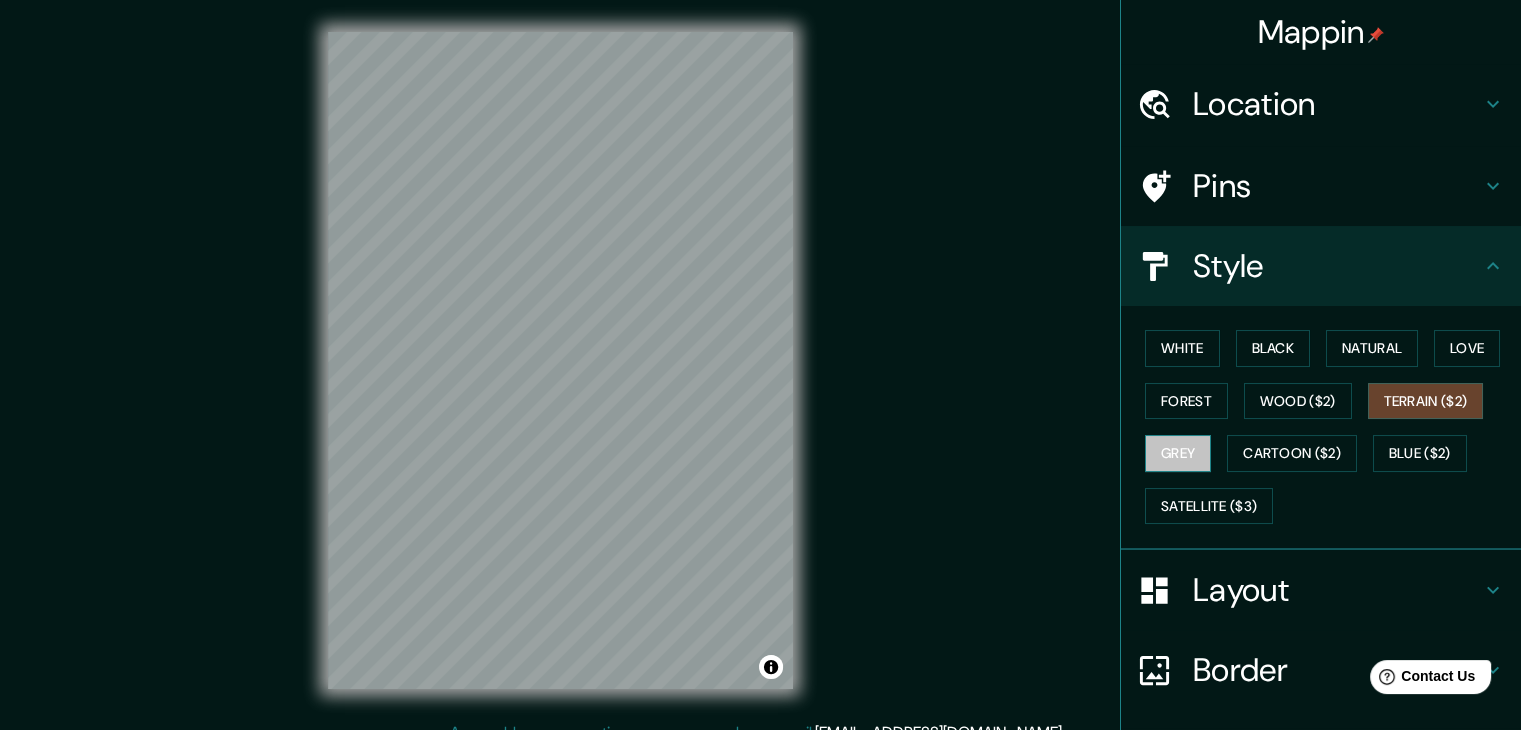 click on "Grey" at bounding box center (1178, 453) 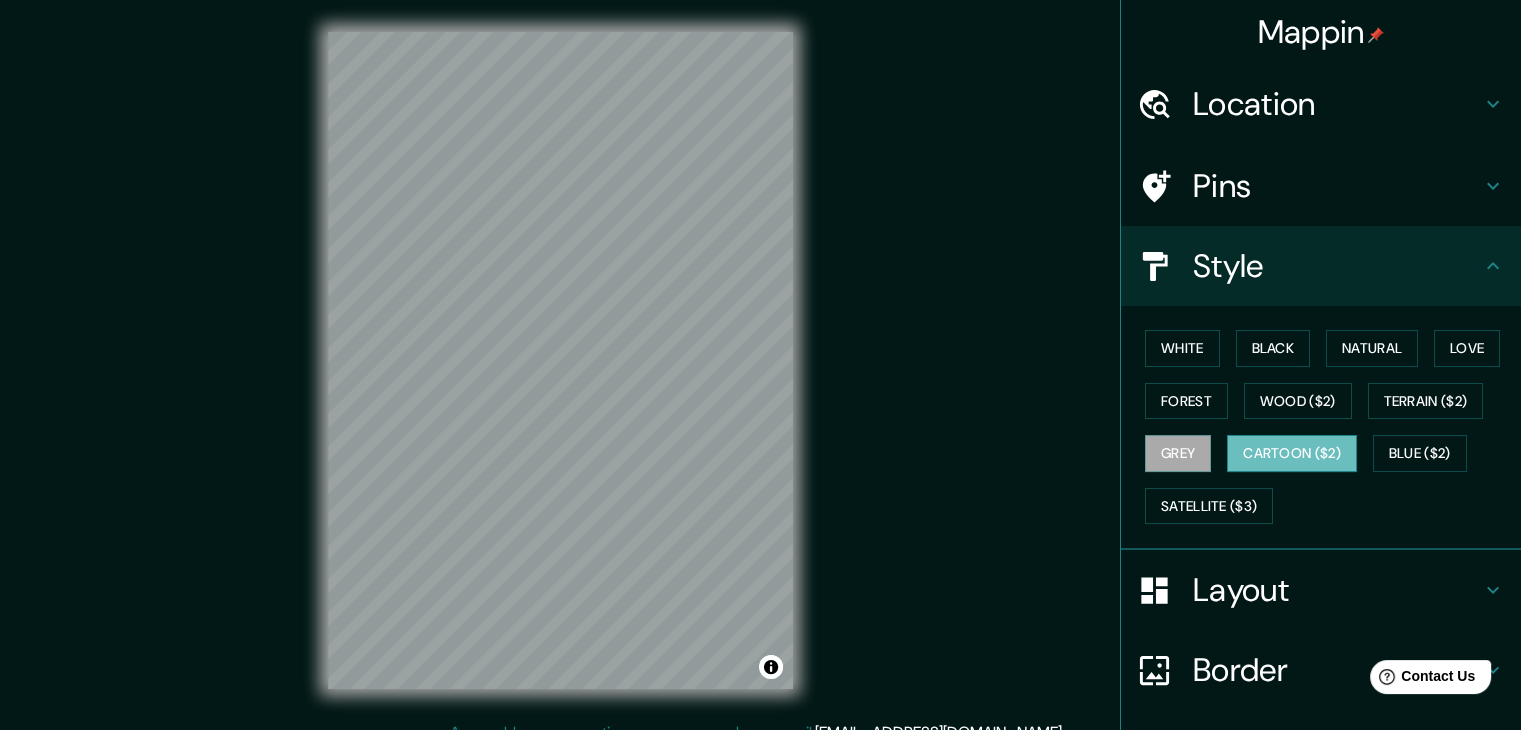 click on "Cartoon ($2)" at bounding box center (1292, 453) 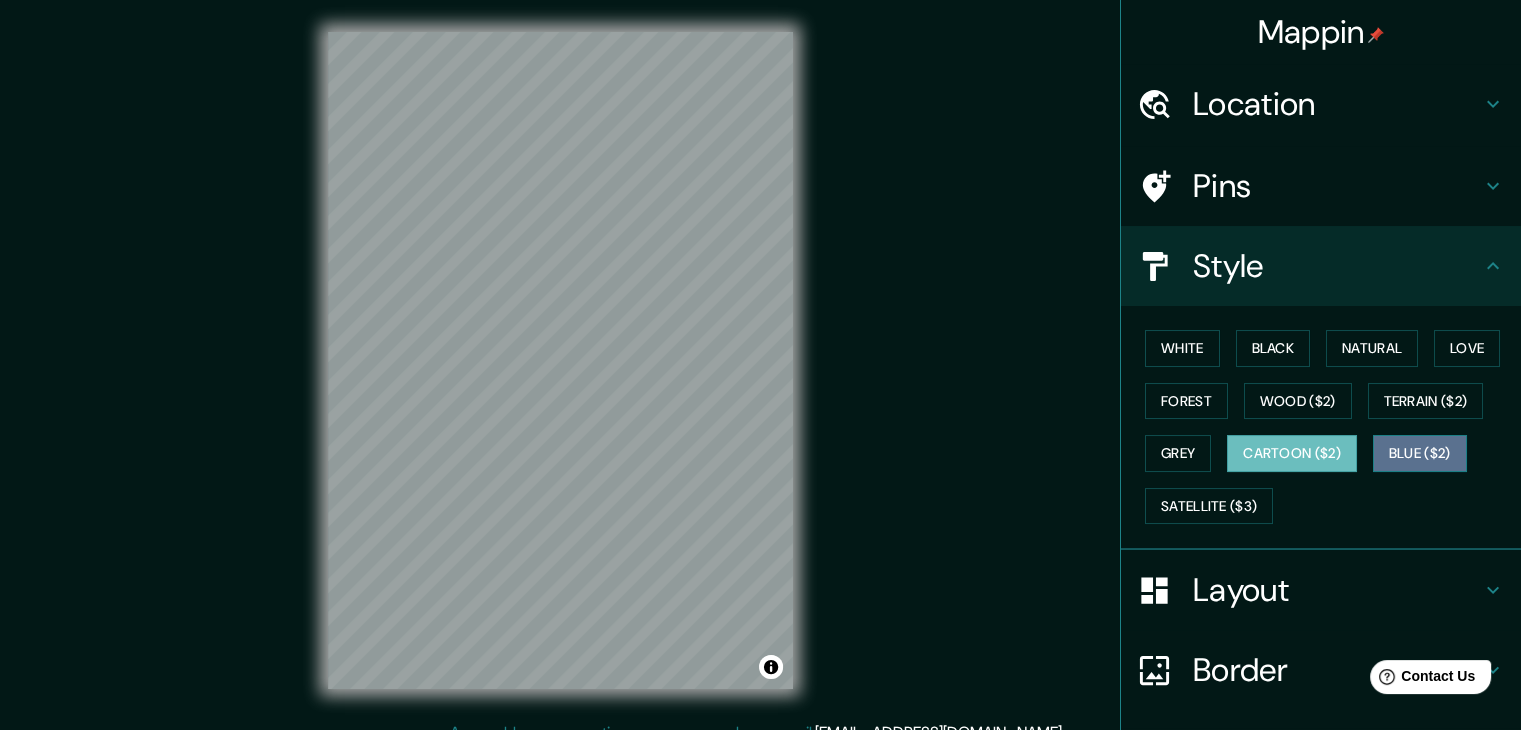 click on "Blue ($2)" at bounding box center (1420, 453) 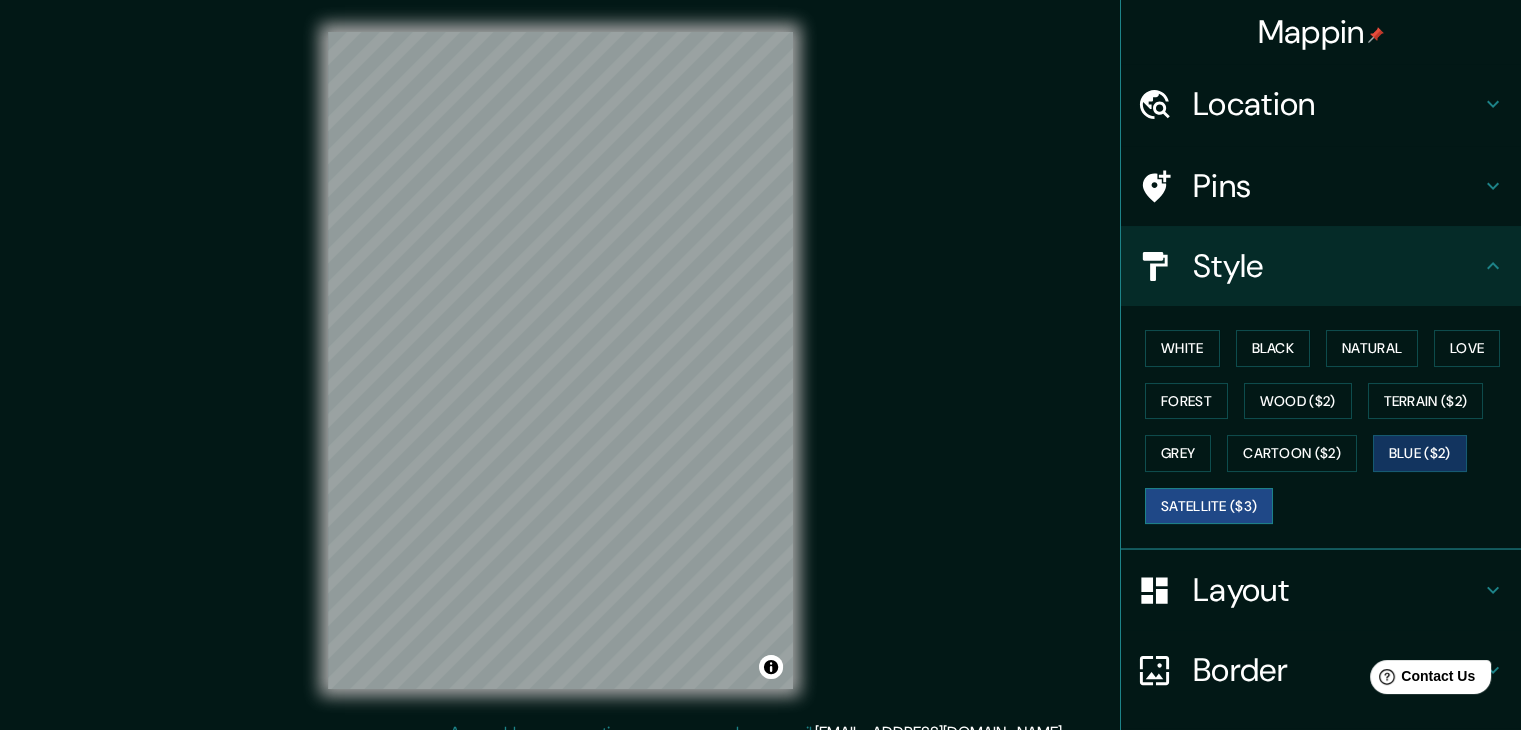 click on "Satellite ($3)" at bounding box center (1209, 506) 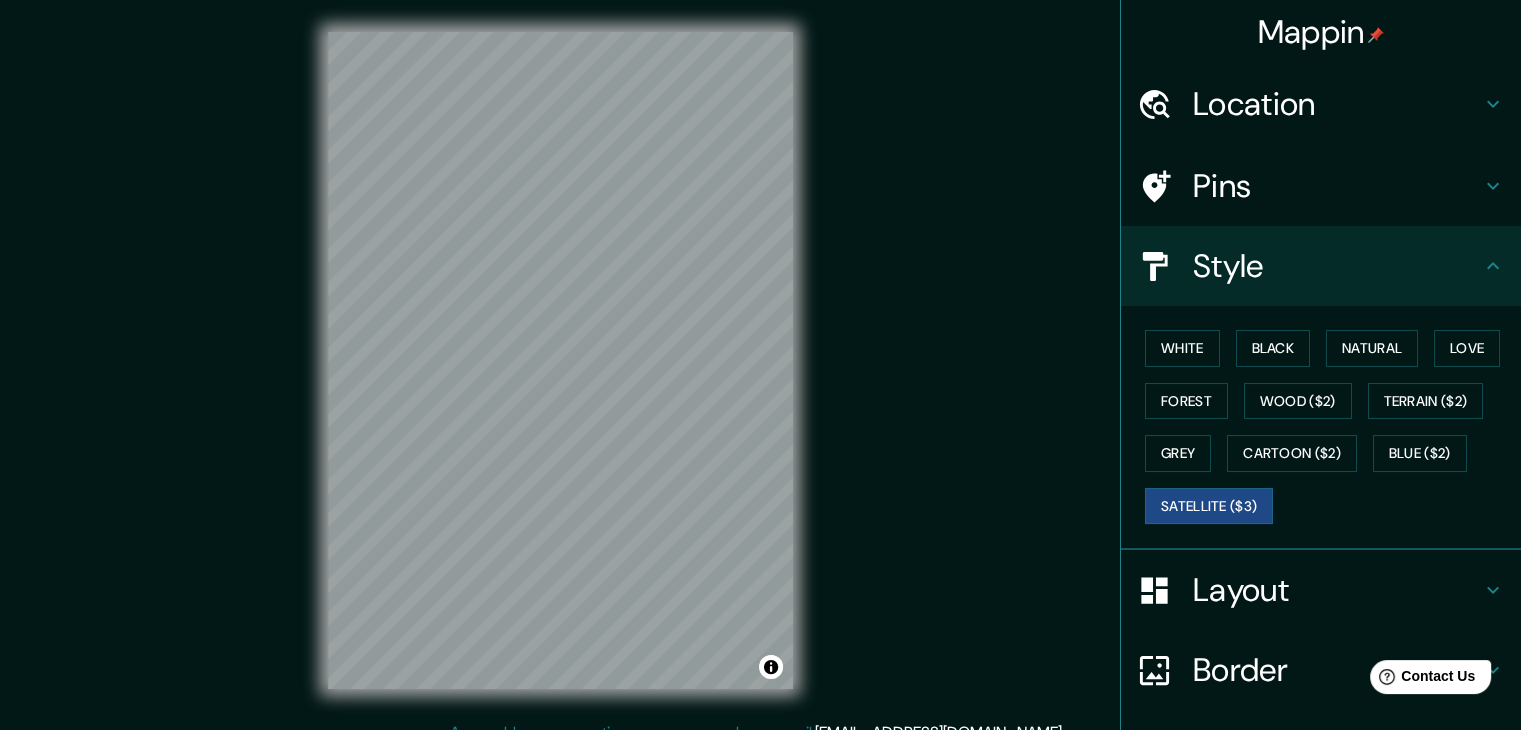 scroll, scrollTop: 144, scrollLeft: 0, axis: vertical 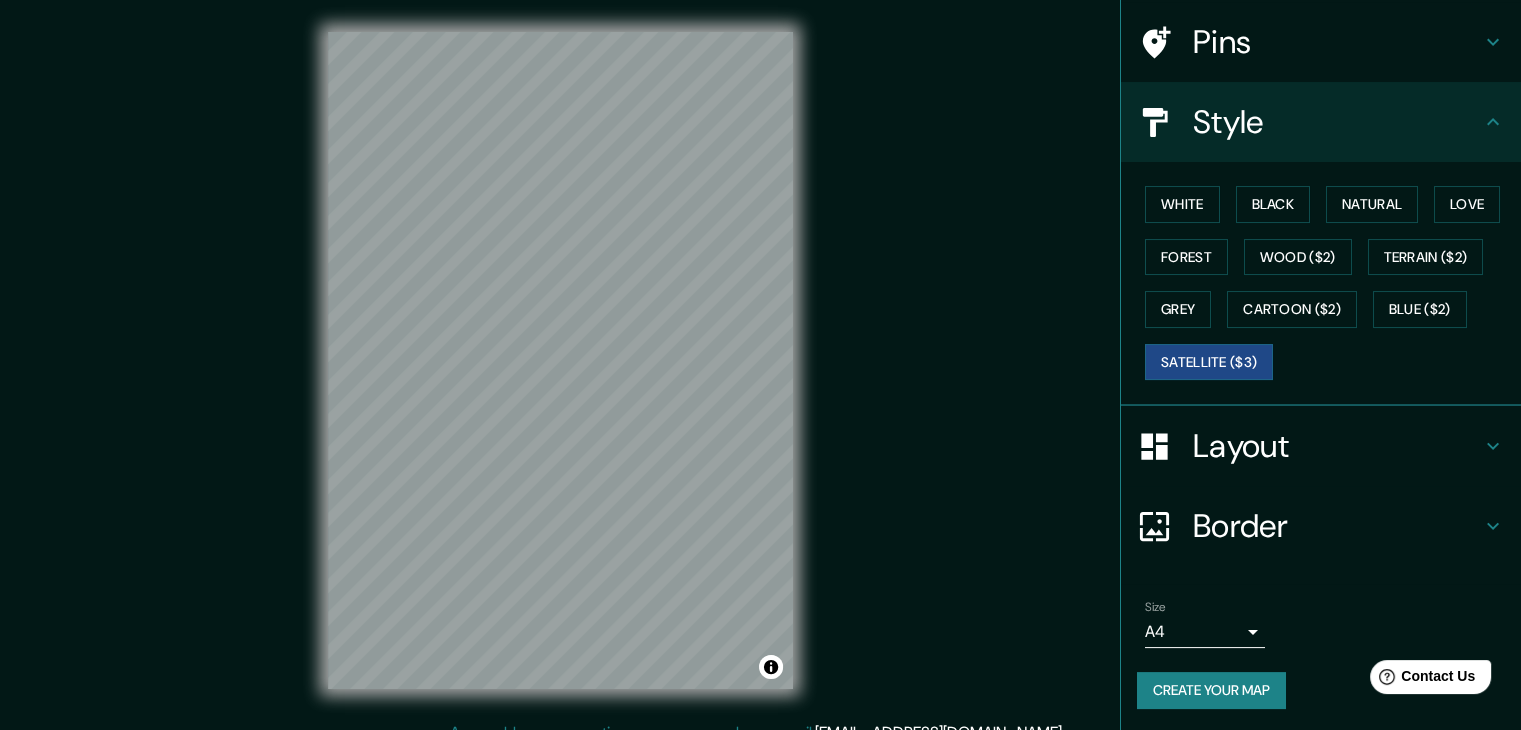 click on "Layout" at bounding box center (1337, 446) 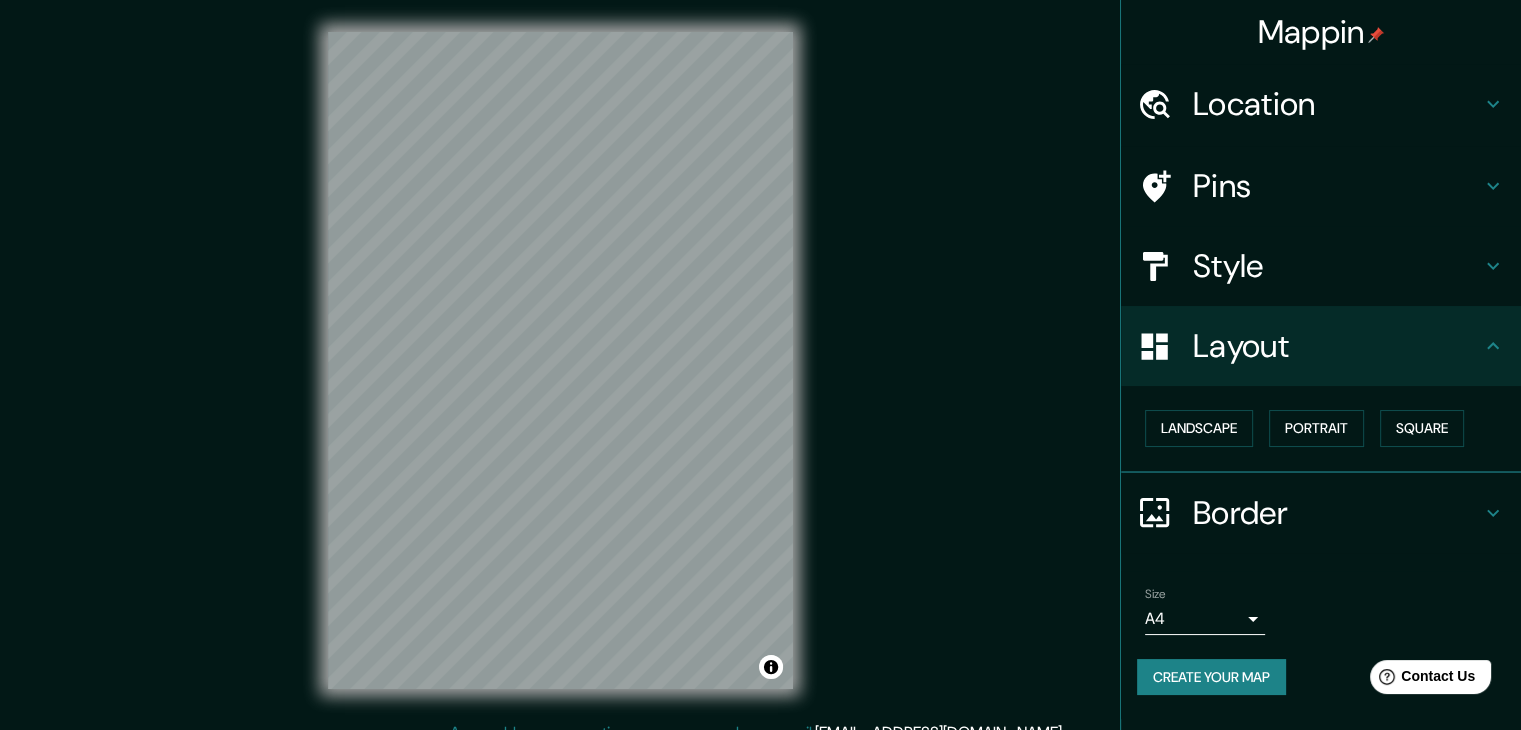 scroll, scrollTop: 0, scrollLeft: 0, axis: both 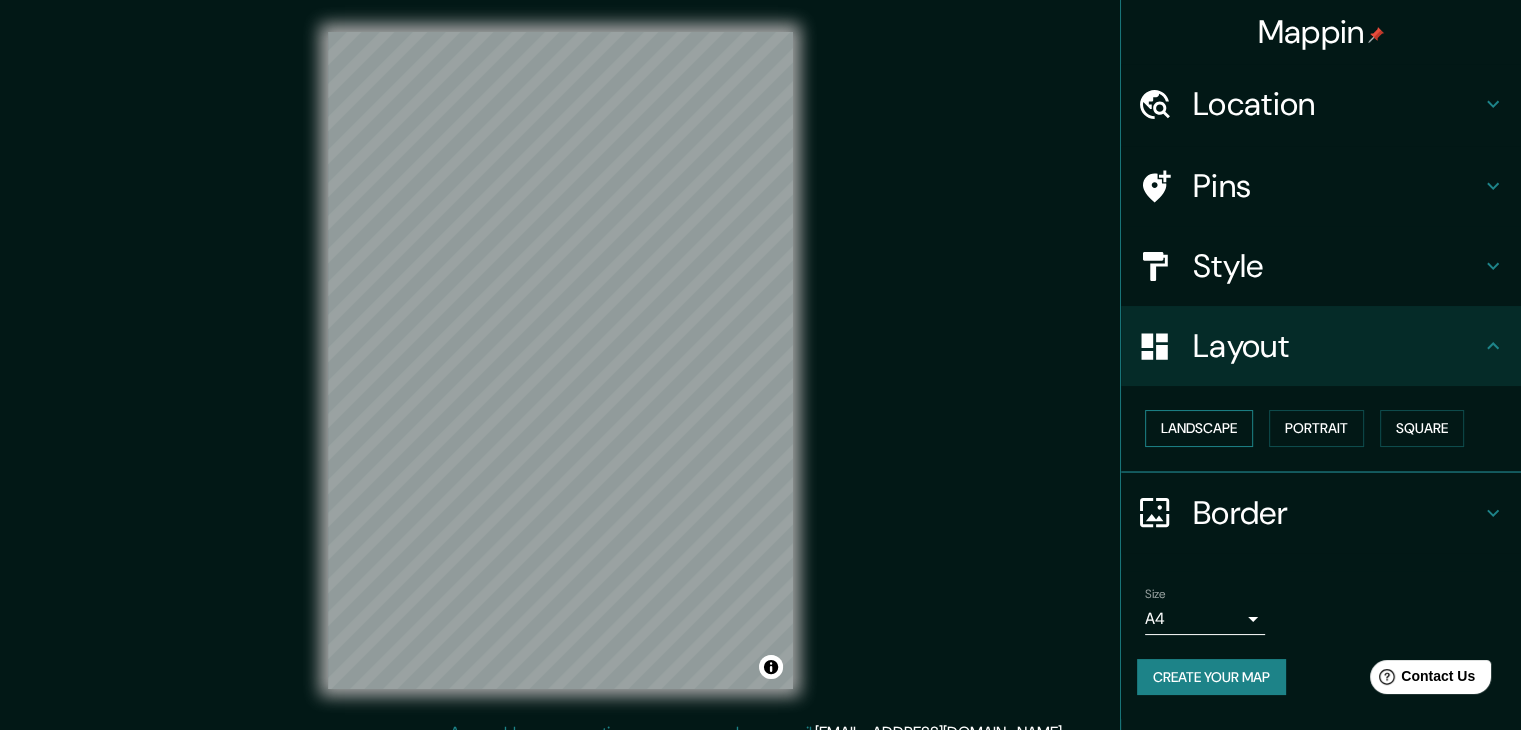 click on "Landscape" at bounding box center [1199, 428] 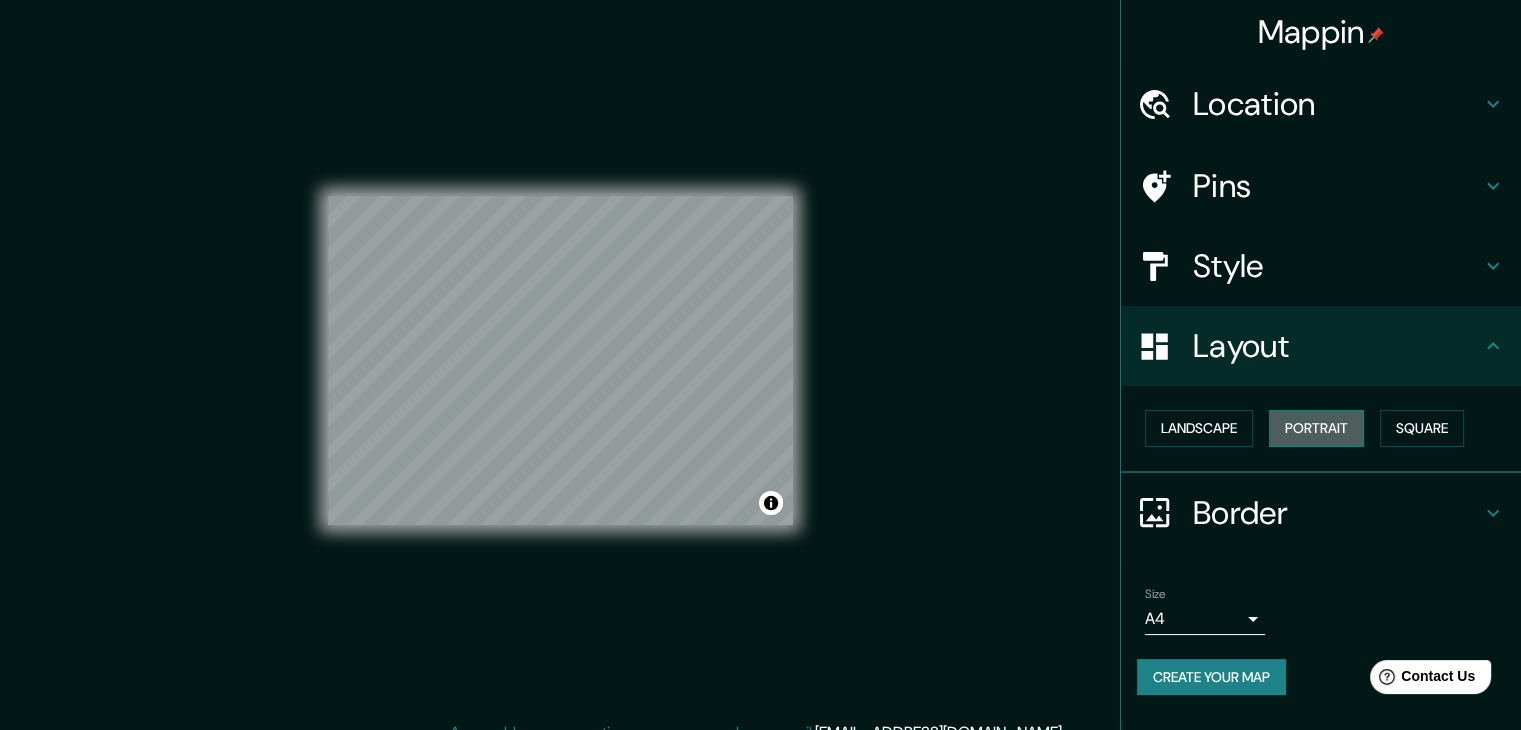click on "Portrait" at bounding box center [1316, 428] 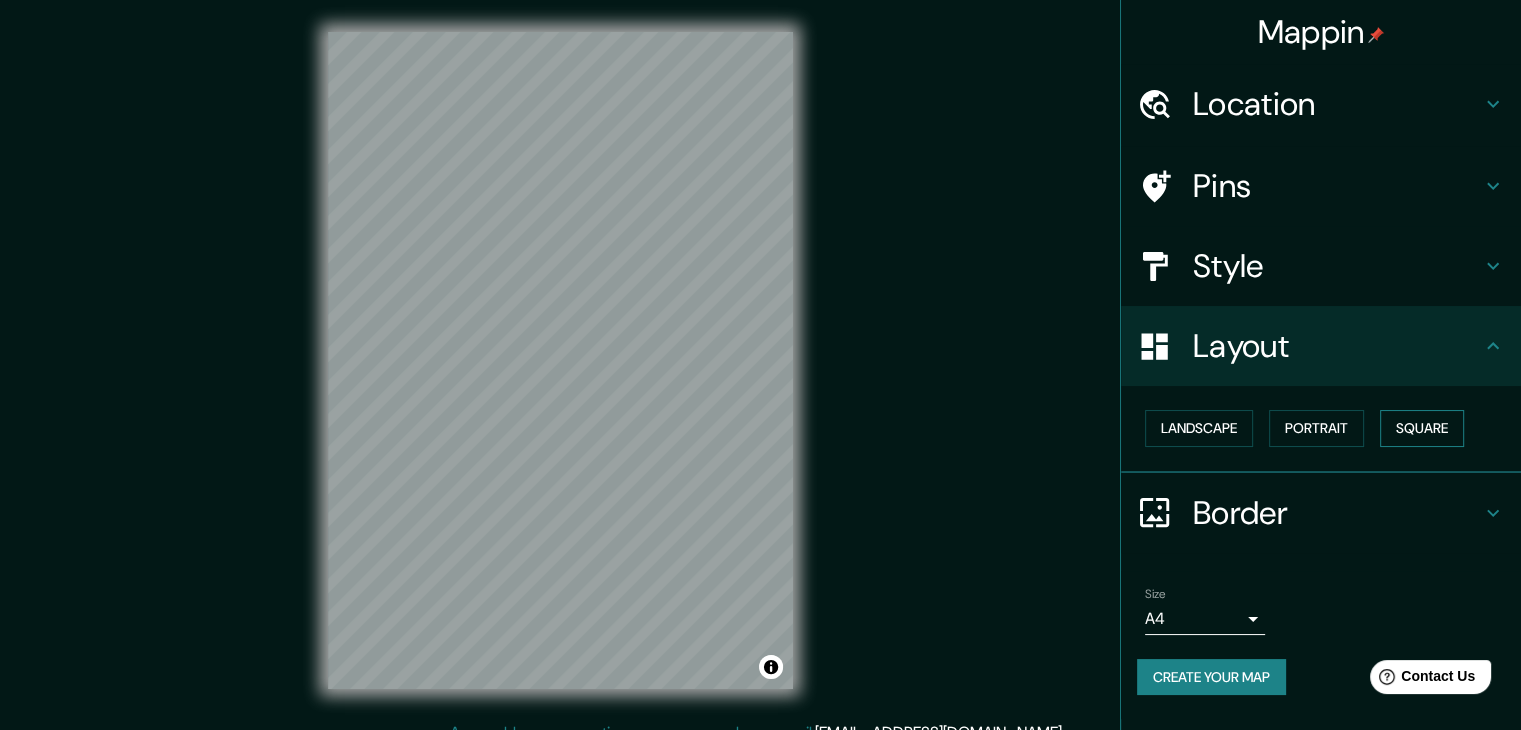 click on "Square" at bounding box center (1422, 428) 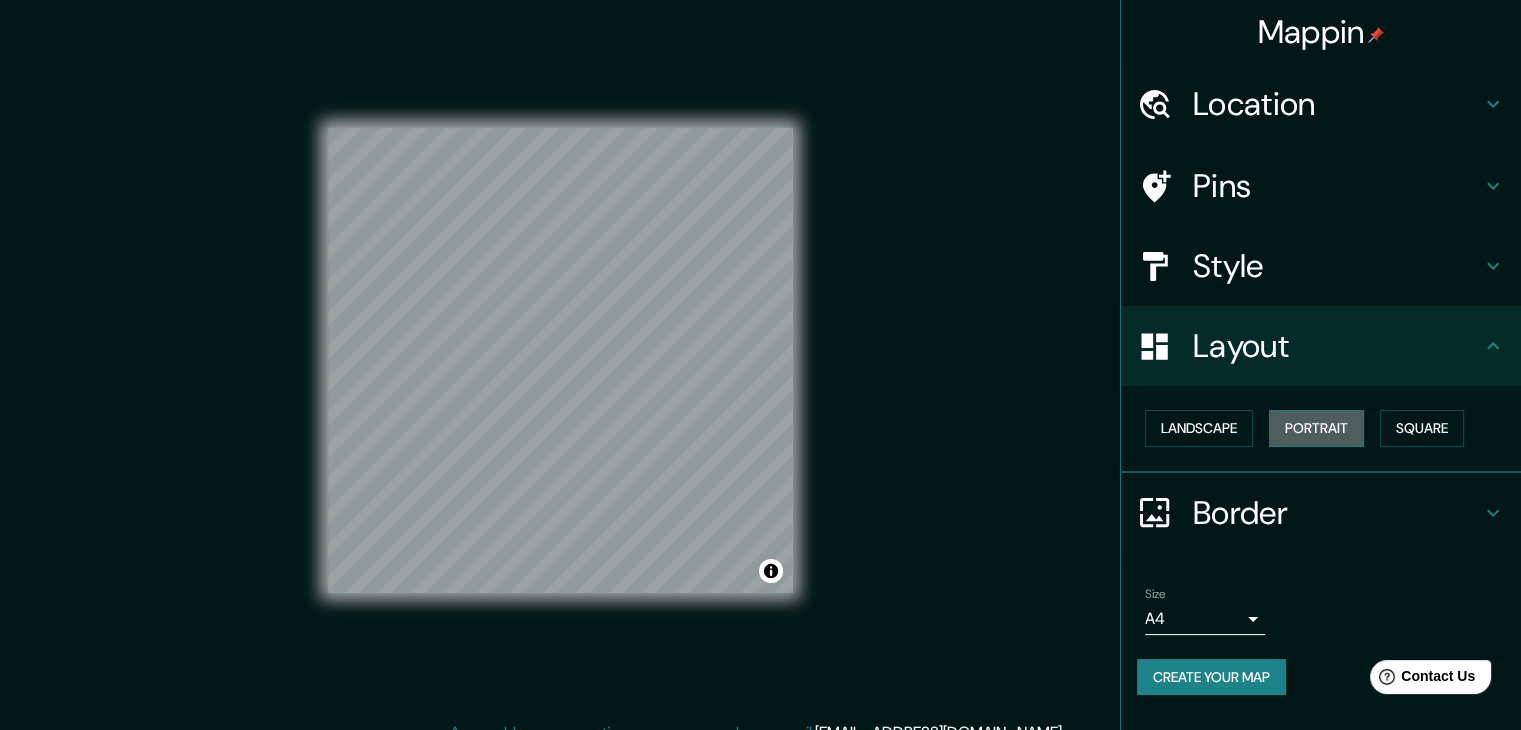 click on "Portrait" at bounding box center [1316, 428] 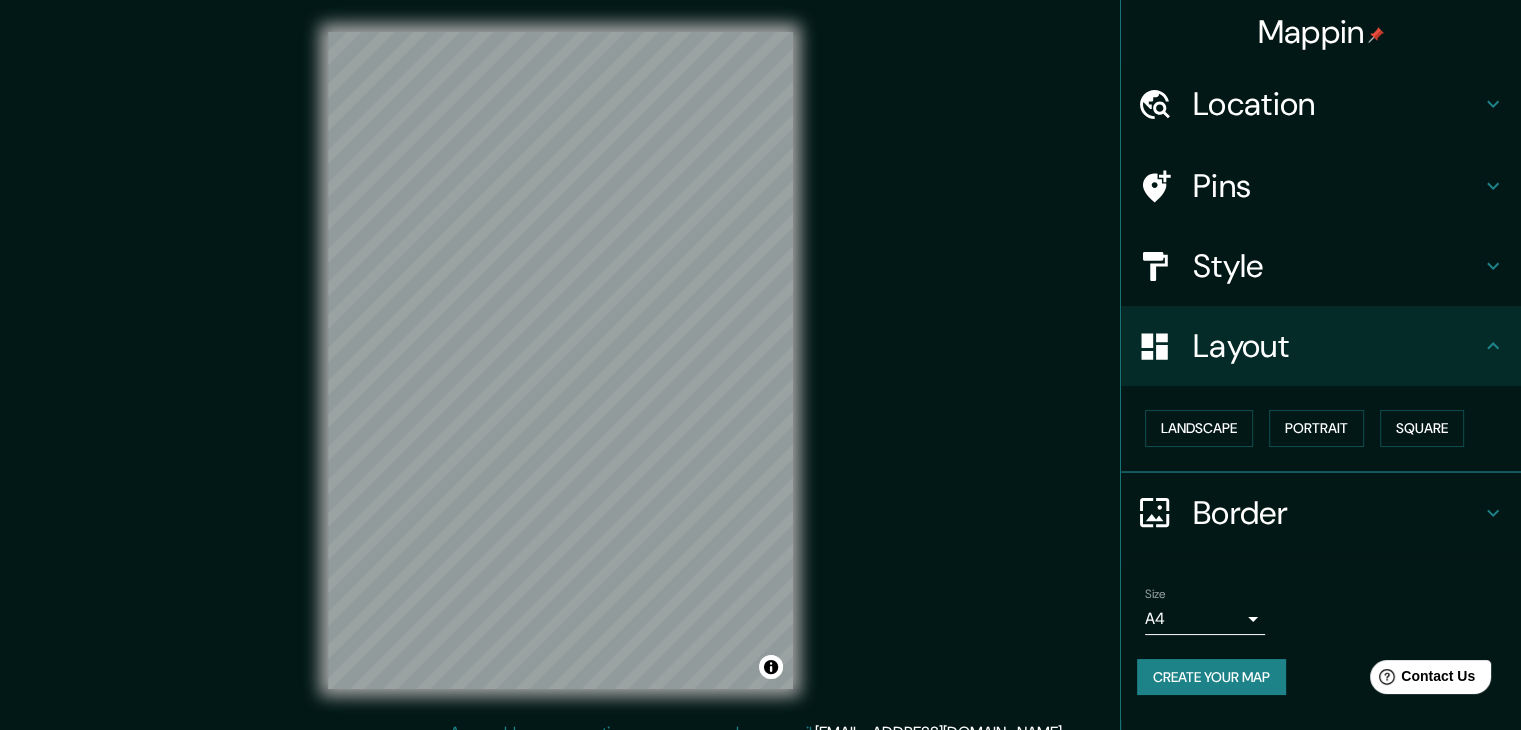 click on "Pins" at bounding box center [1321, 186] 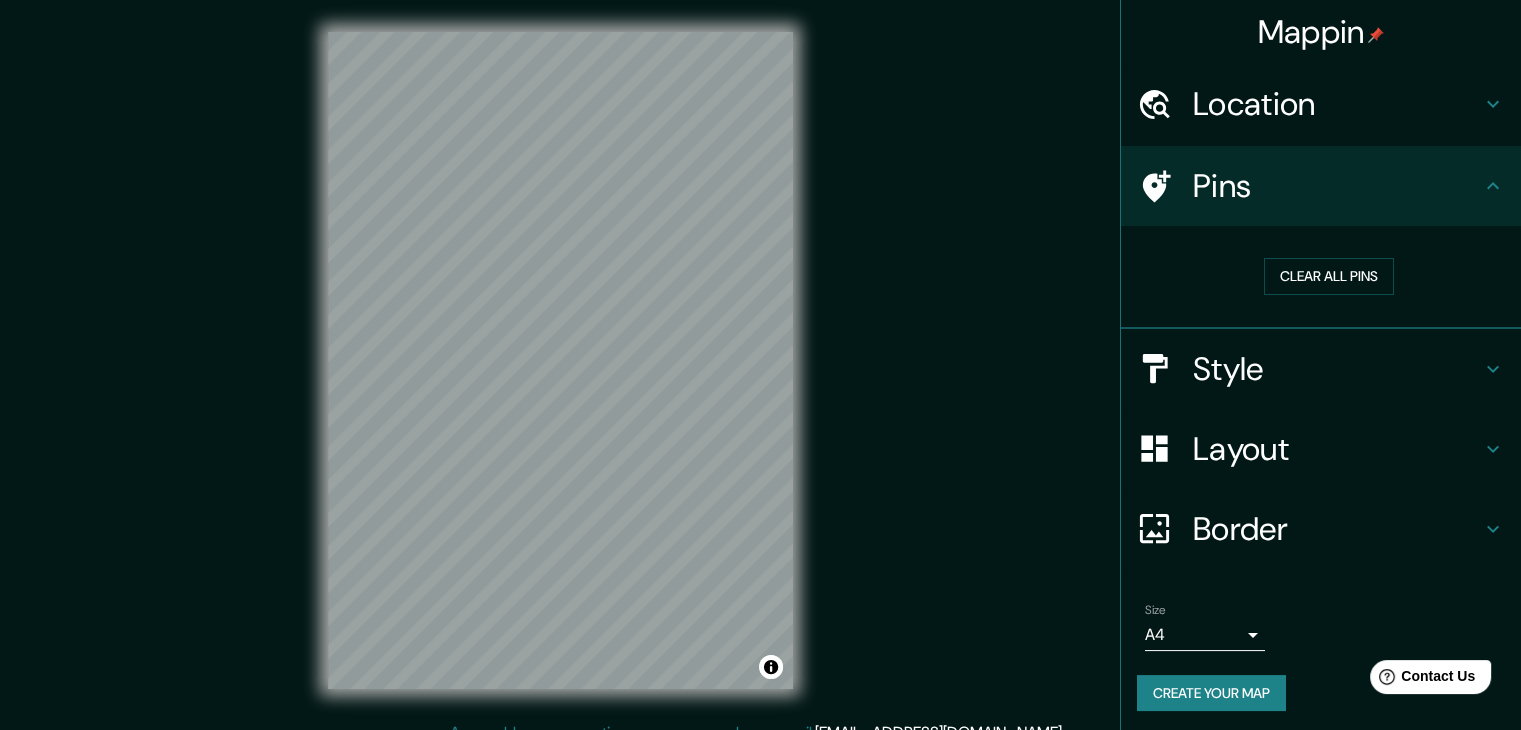 click on "Location" at bounding box center (1321, 104) 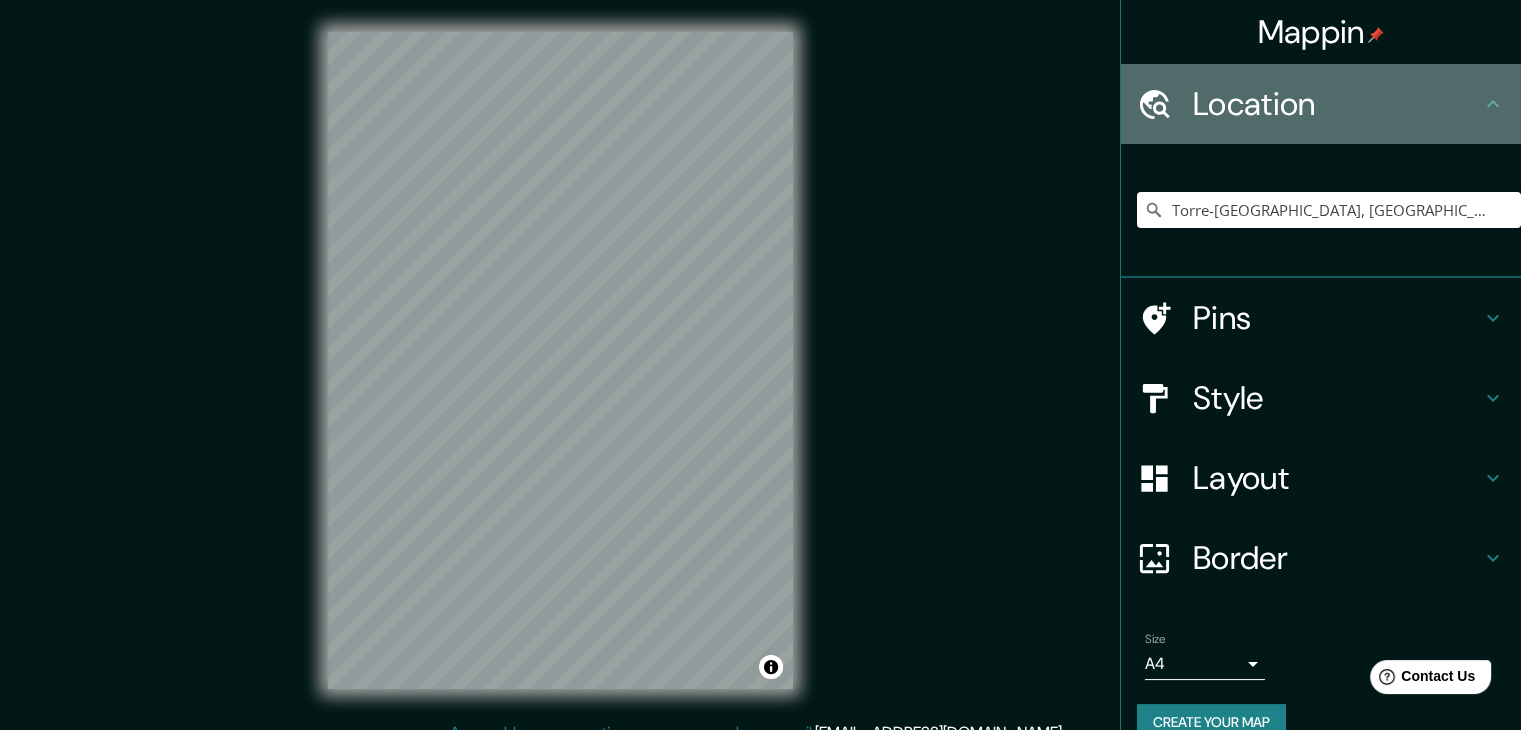 click on "Location" at bounding box center (1321, 104) 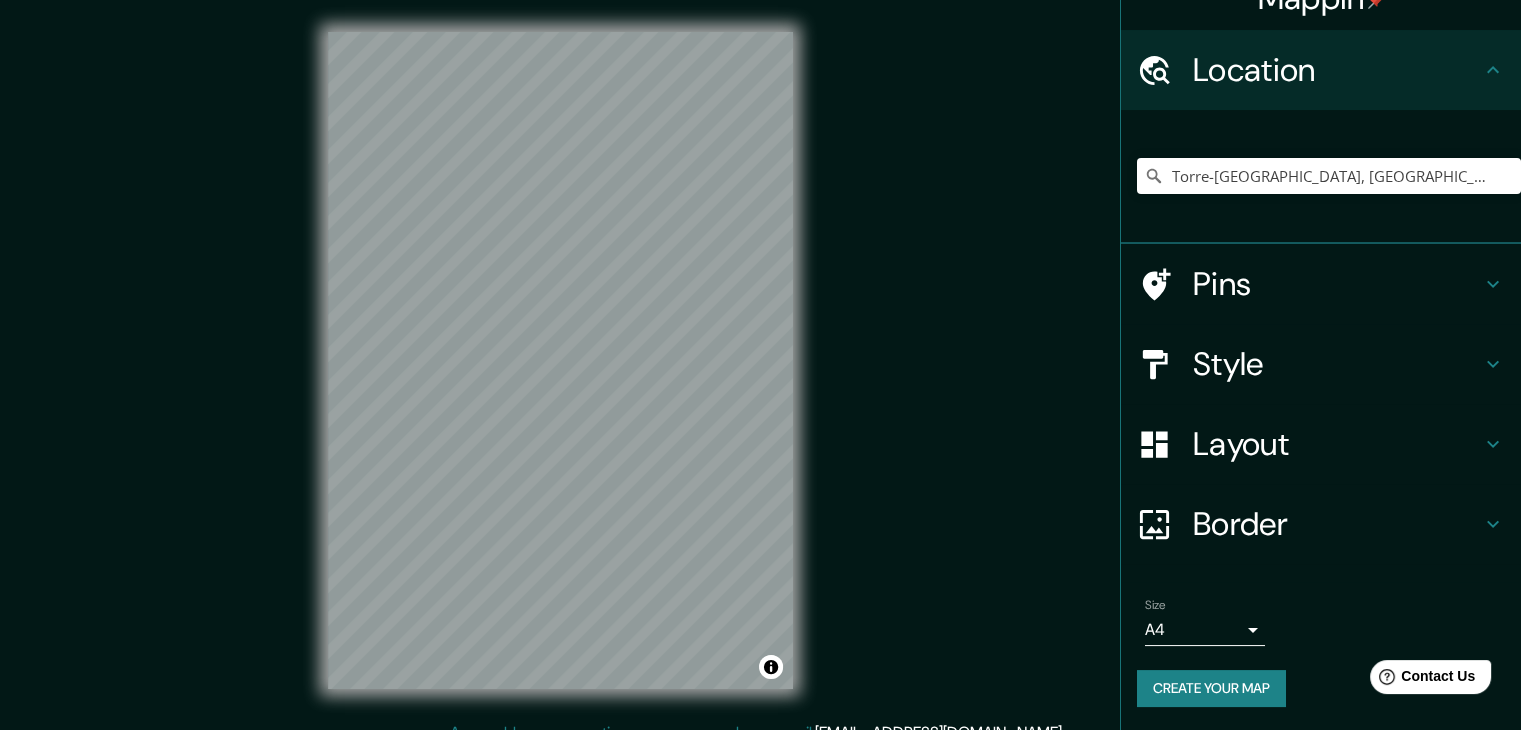 click on "Border" at bounding box center [1337, 524] 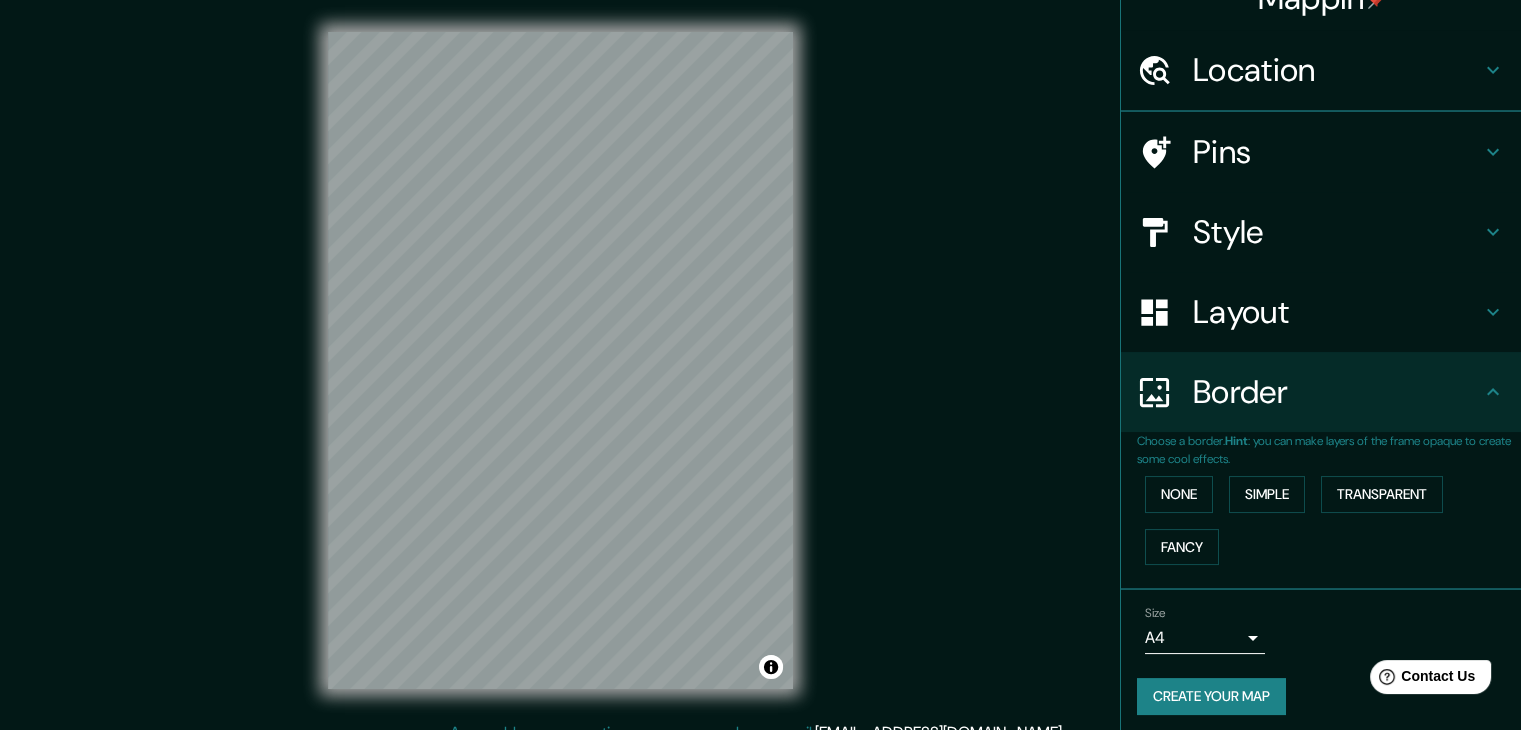 scroll, scrollTop: 34, scrollLeft: 0, axis: vertical 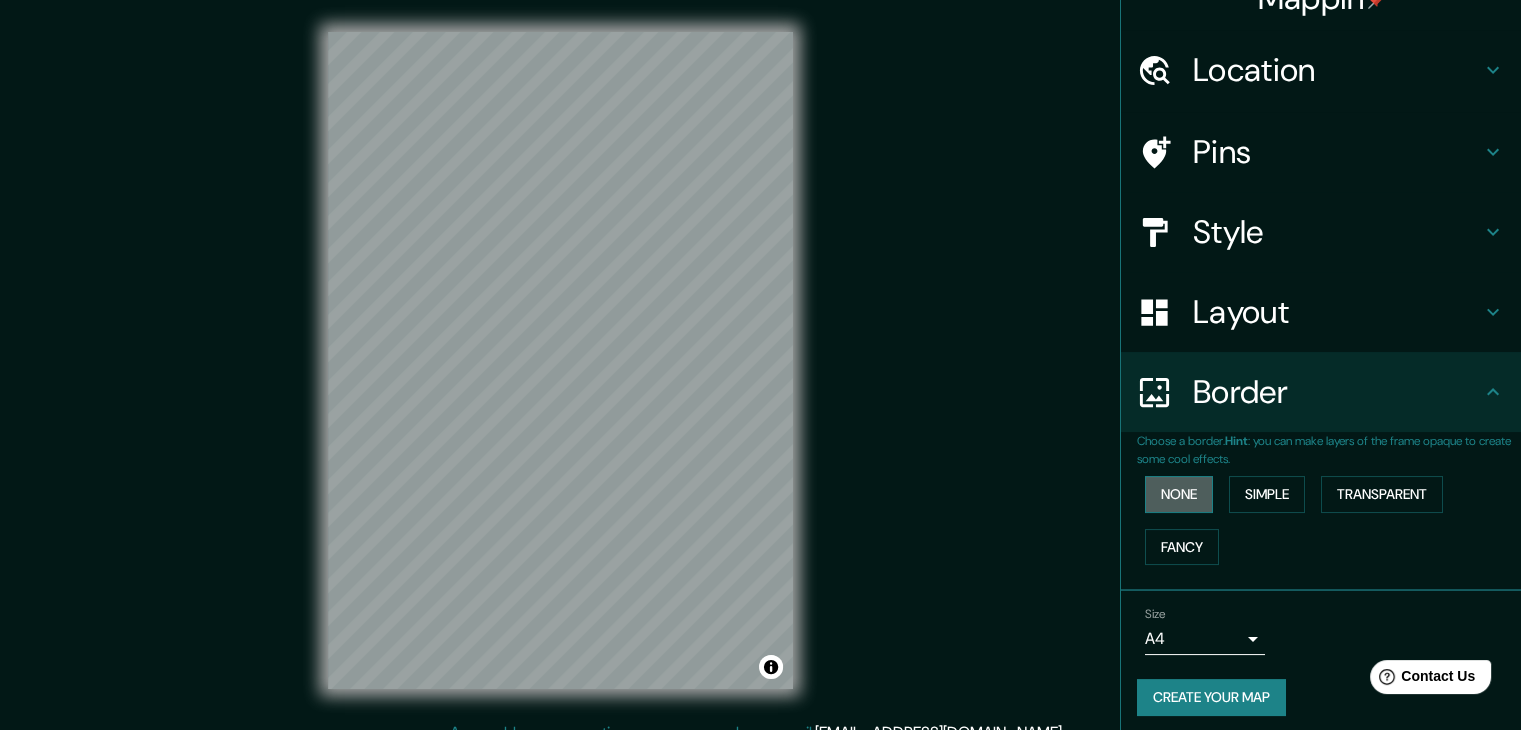 click on "None" at bounding box center [1179, 494] 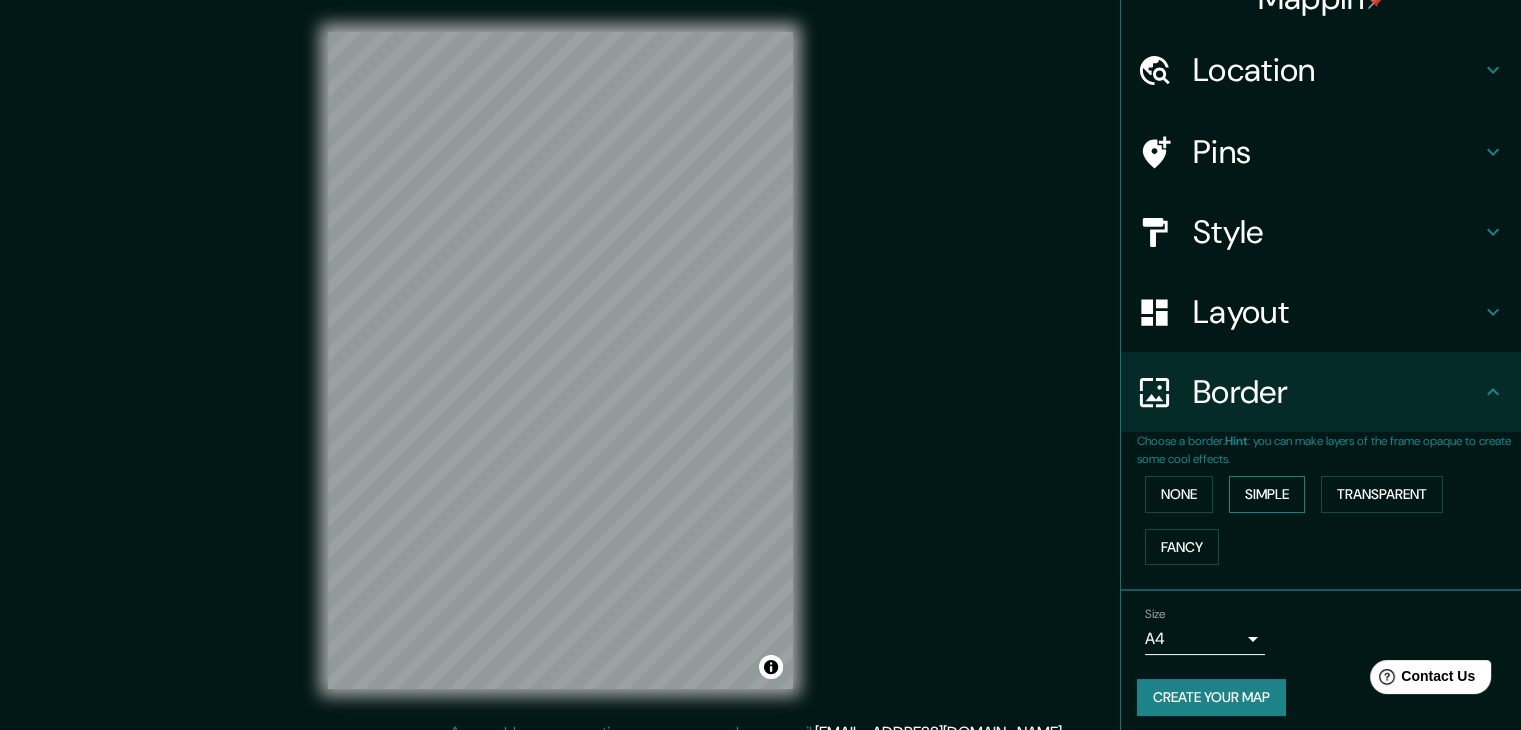 click on "Simple" at bounding box center (1267, 494) 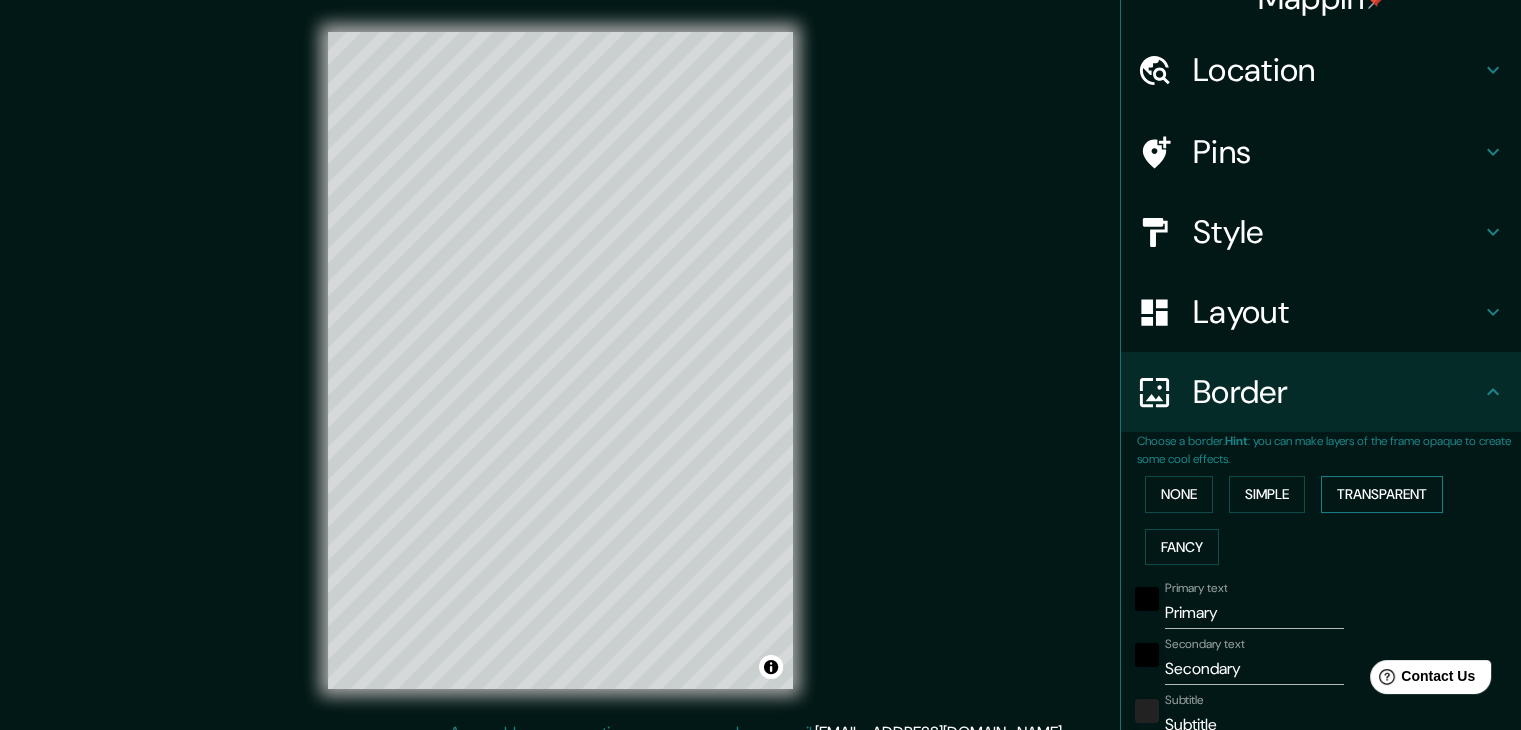 click on "Transparent" at bounding box center [1382, 494] 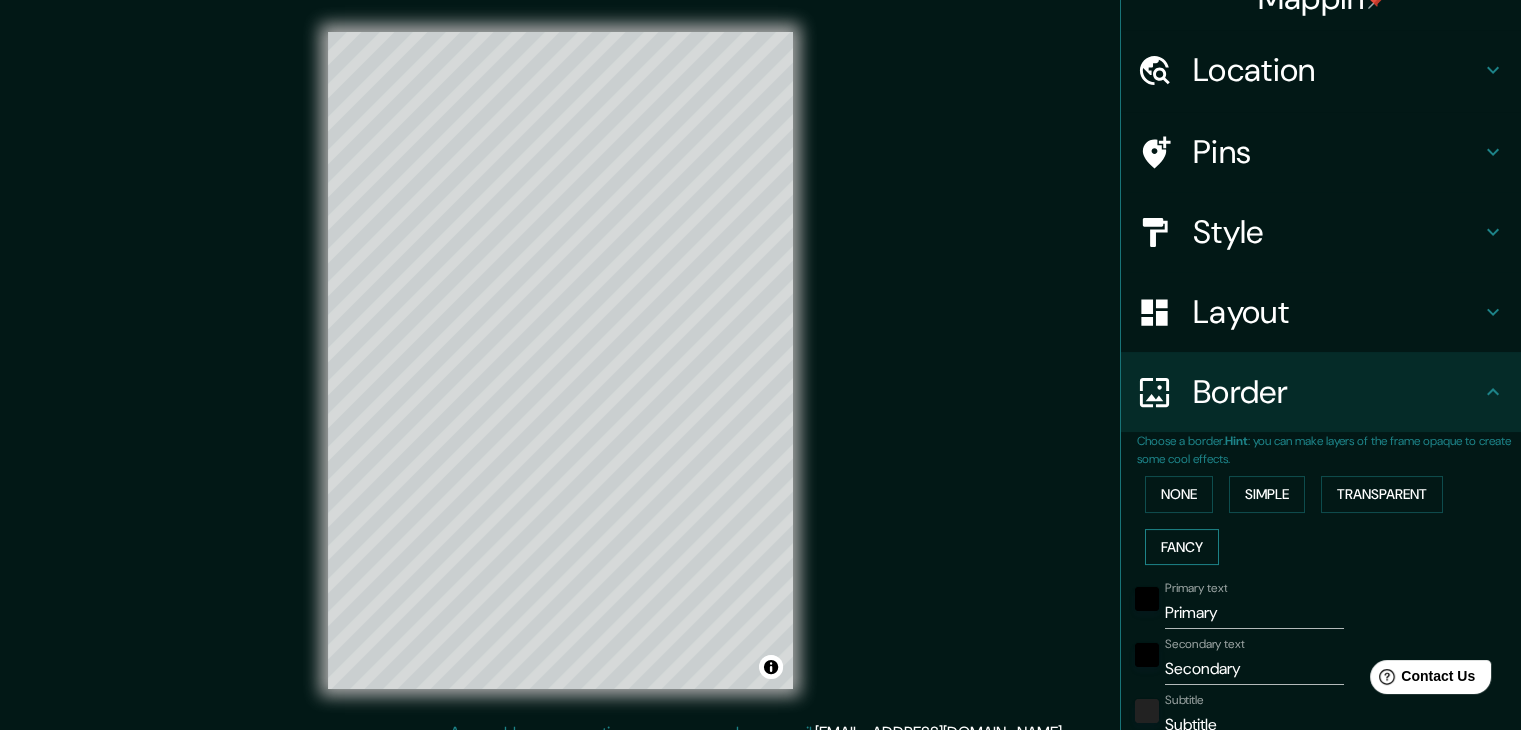 click on "Fancy" at bounding box center (1182, 547) 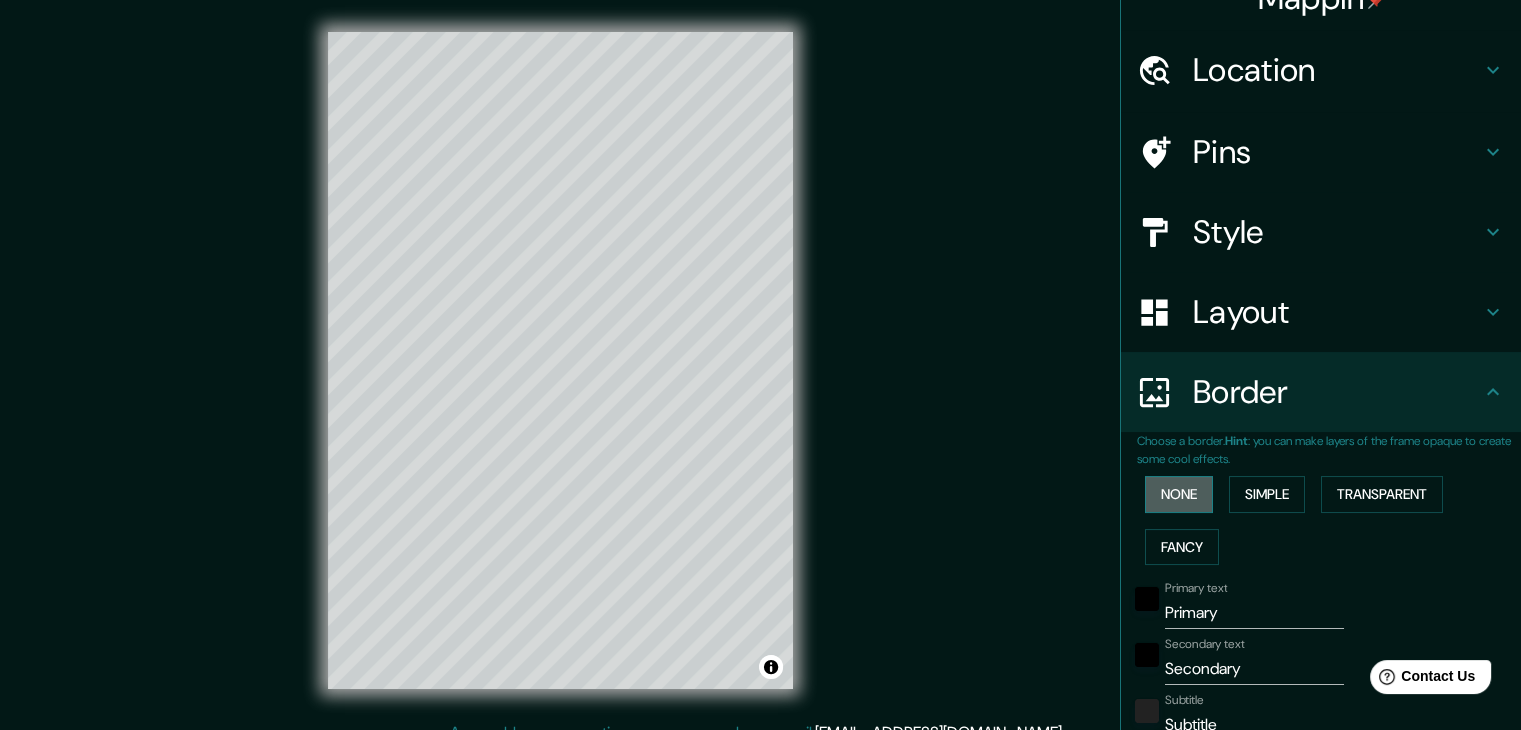 click on "None" at bounding box center [1179, 494] 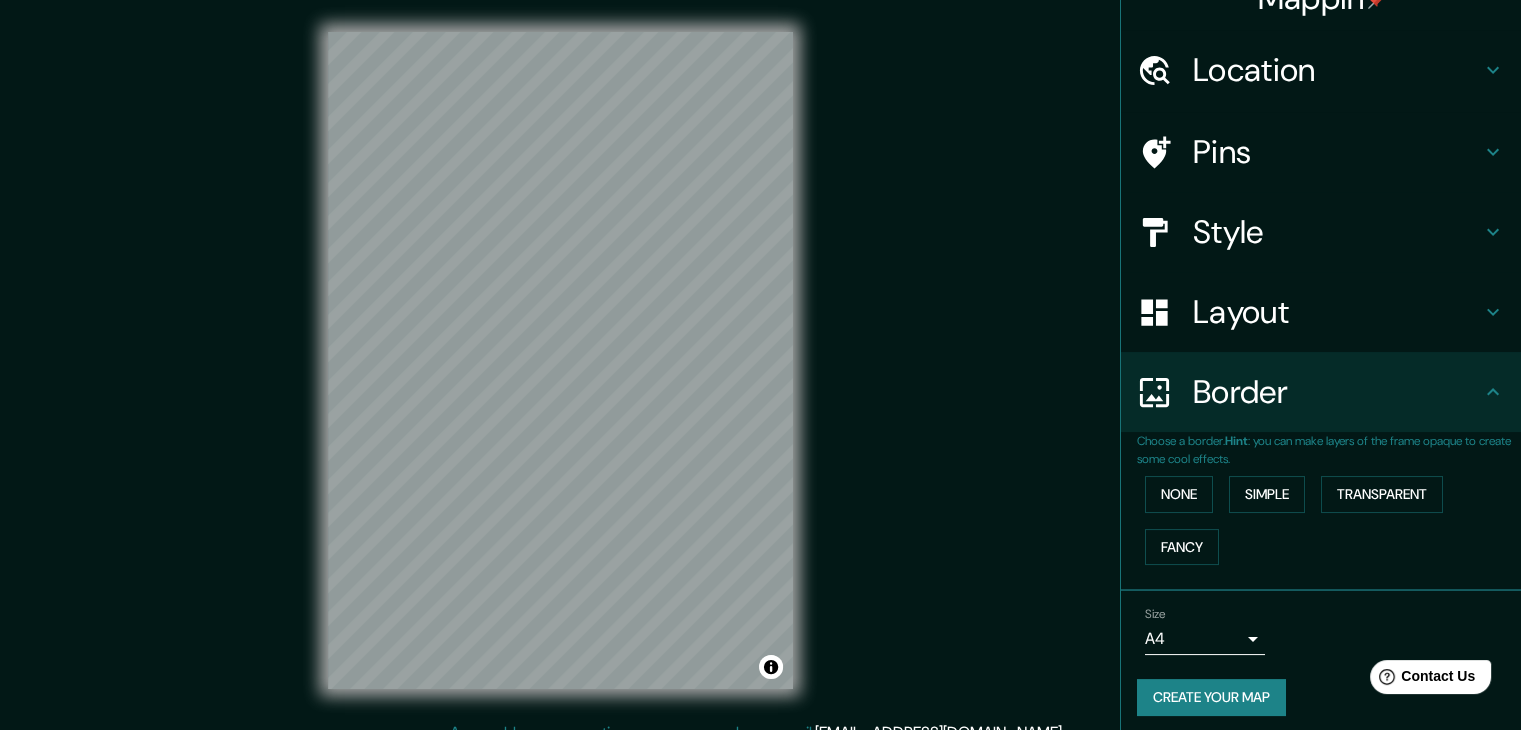click on "Layout" at bounding box center [1337, 312] 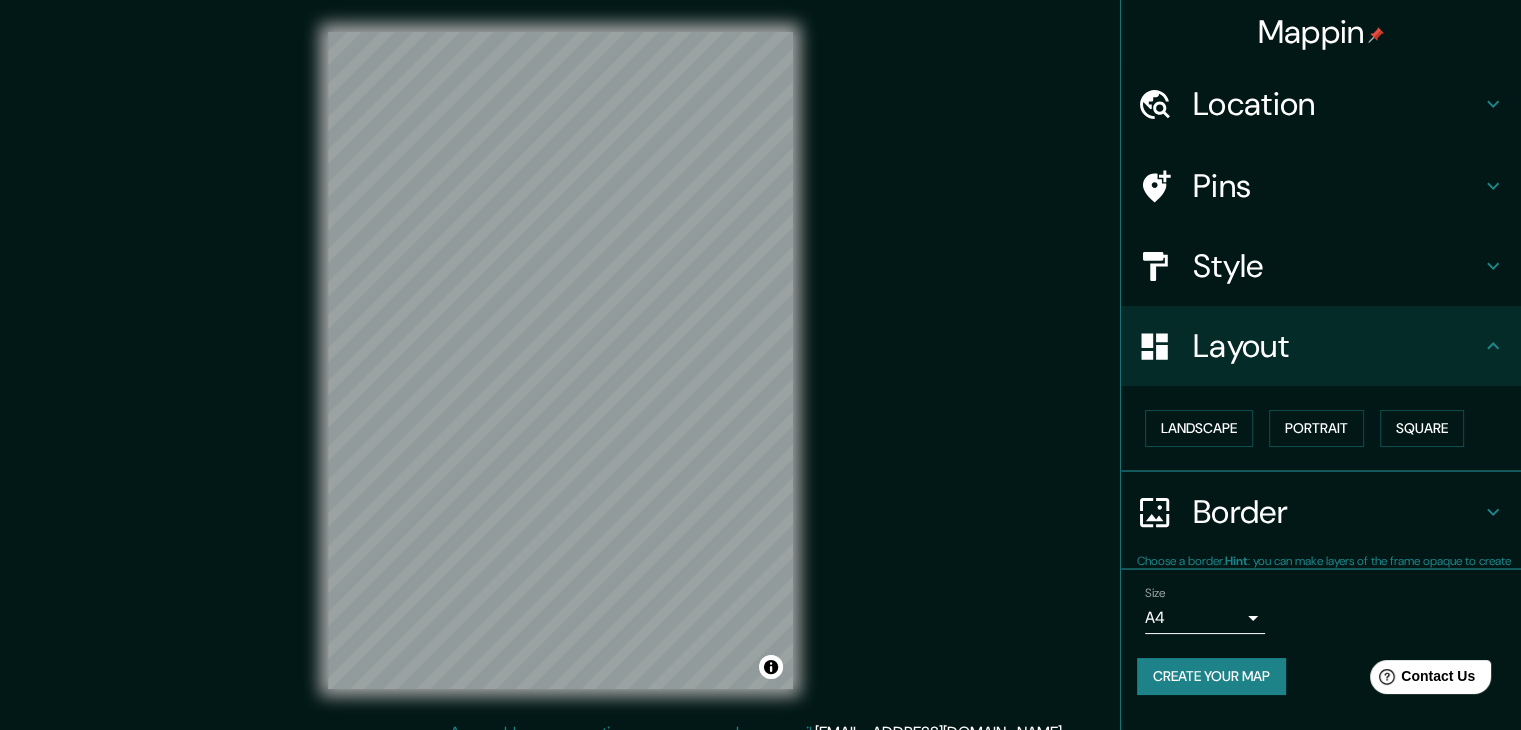 scroll, scrollTop: 0, scrollLeft: 0, axis: both 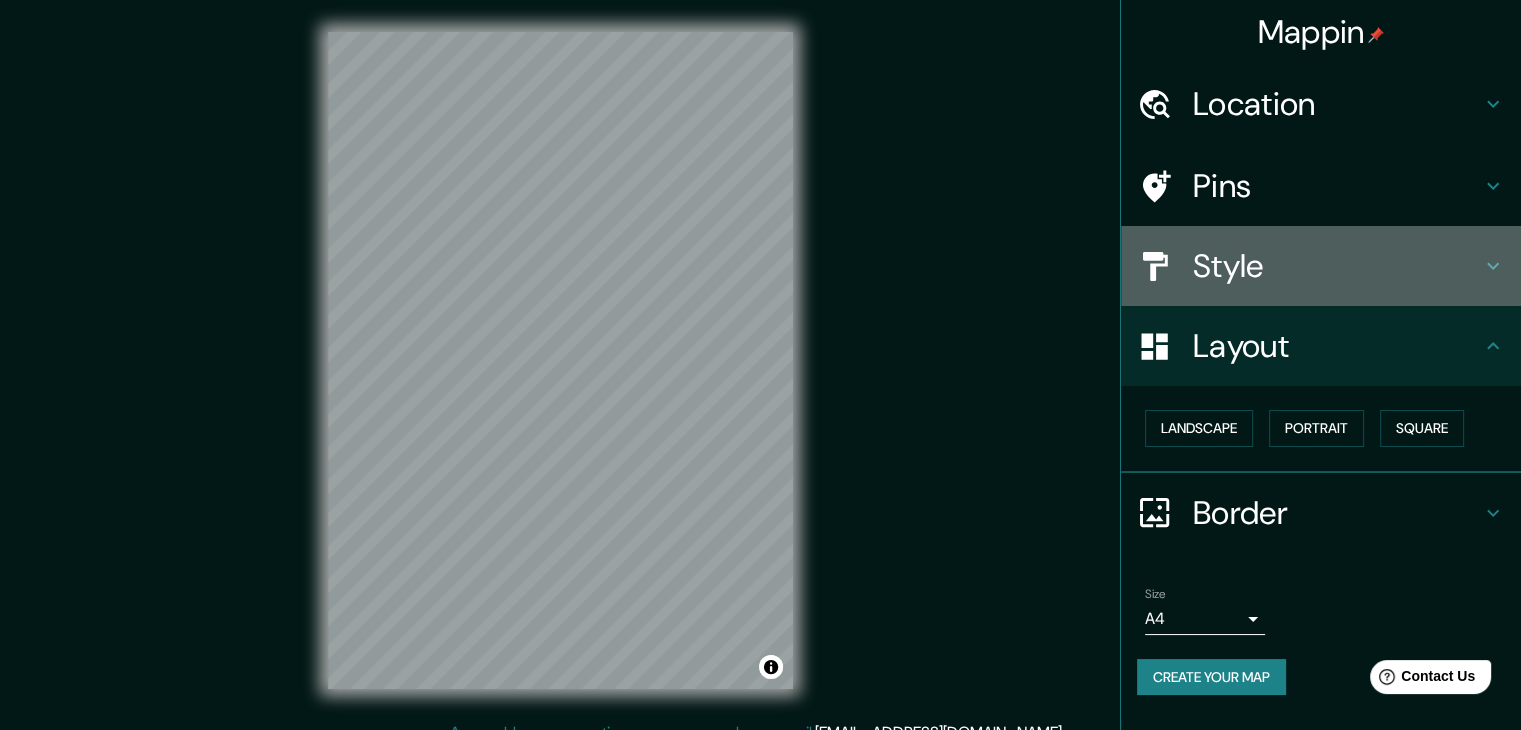 click on "Style" at bounding box center [1337, 266] 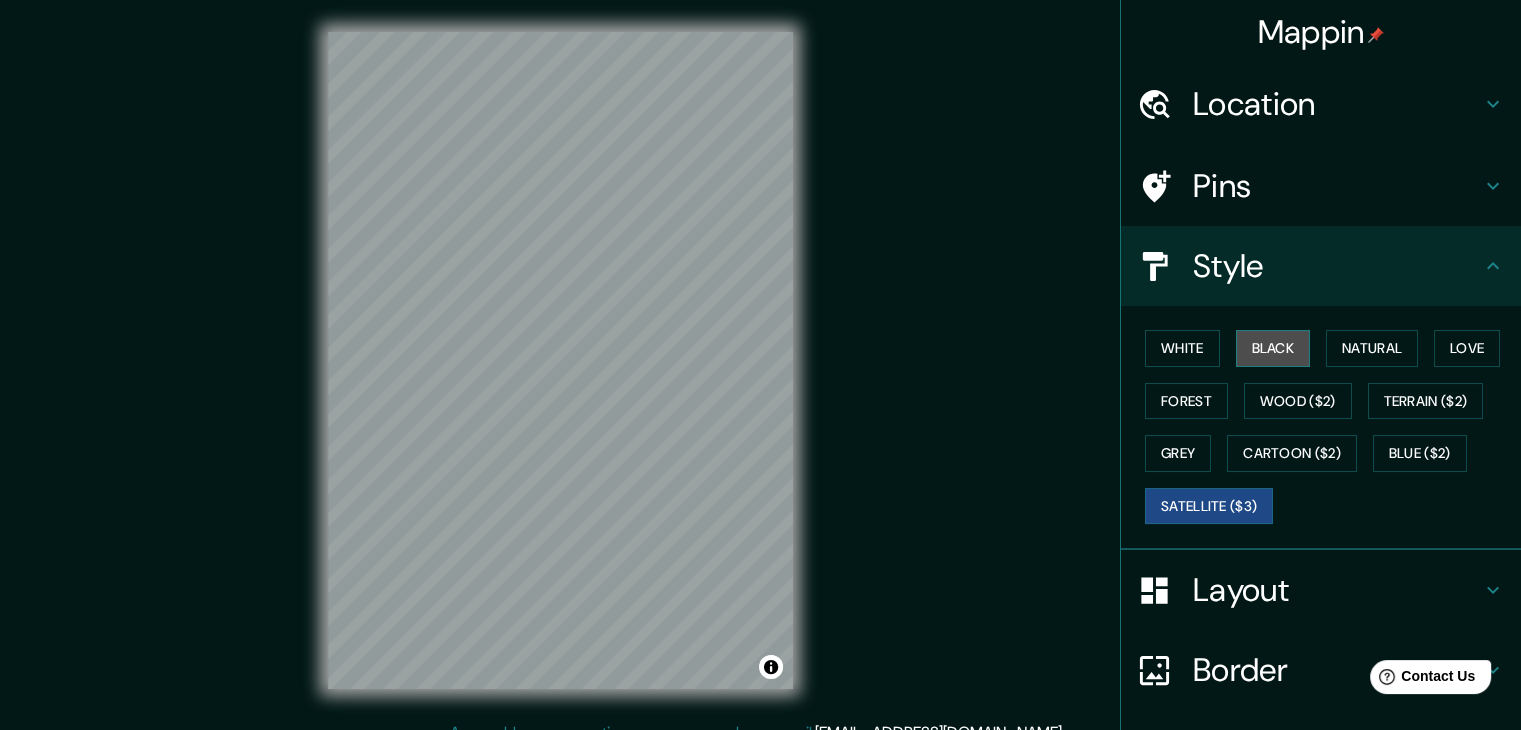 click on "Black" at bounding box center (1273, 348) 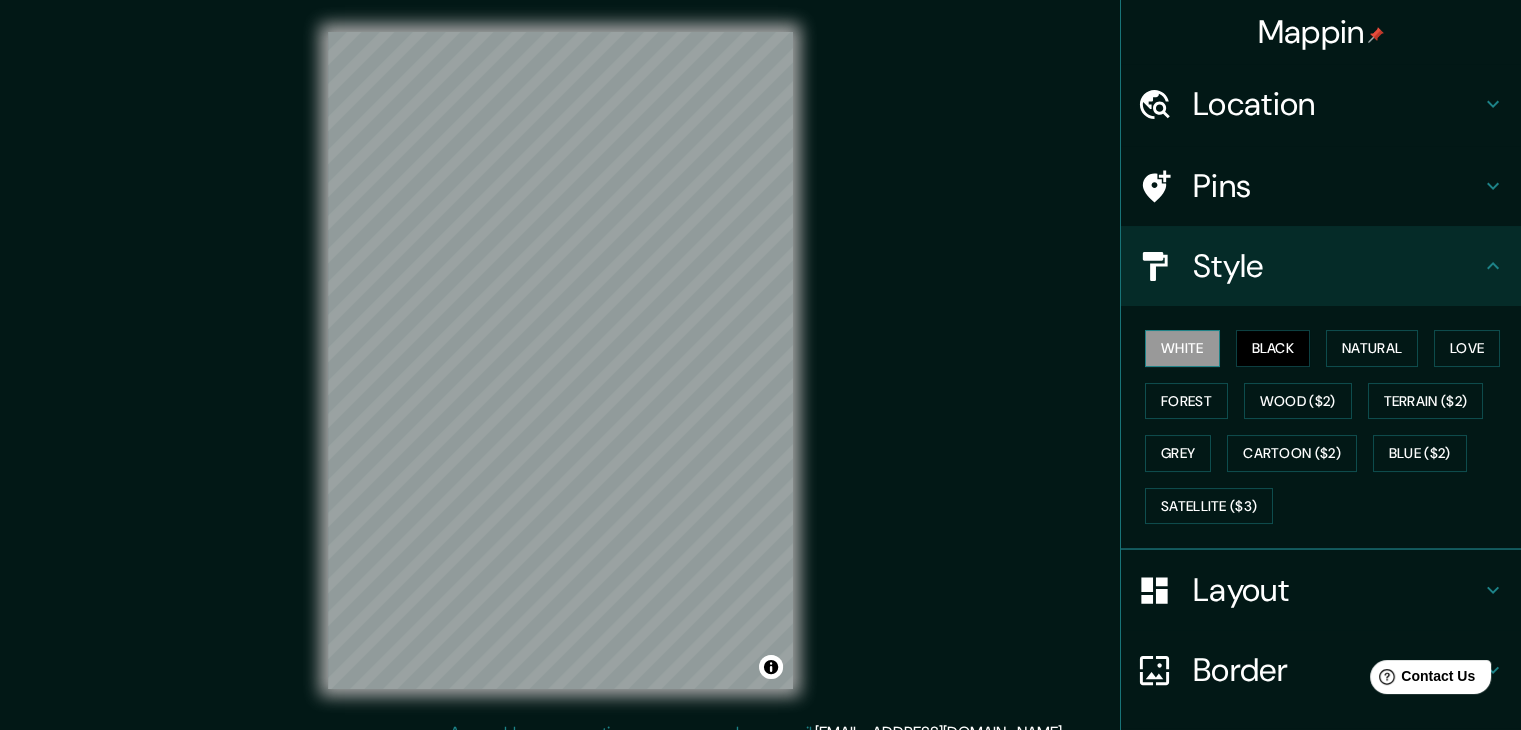 click on "White" at bounding box center (1182, 348) 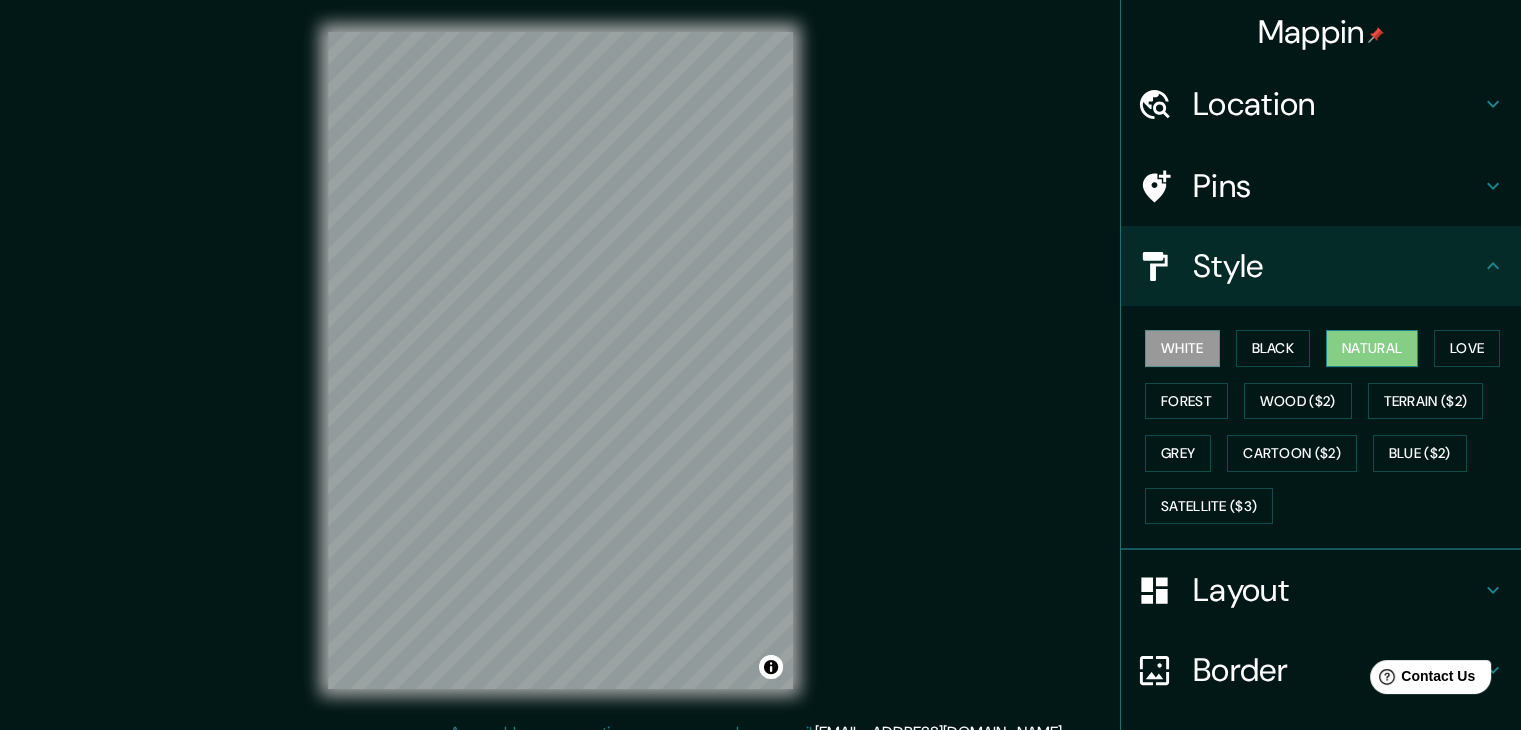 click on "Natural" at bounding box center (1372, 348) 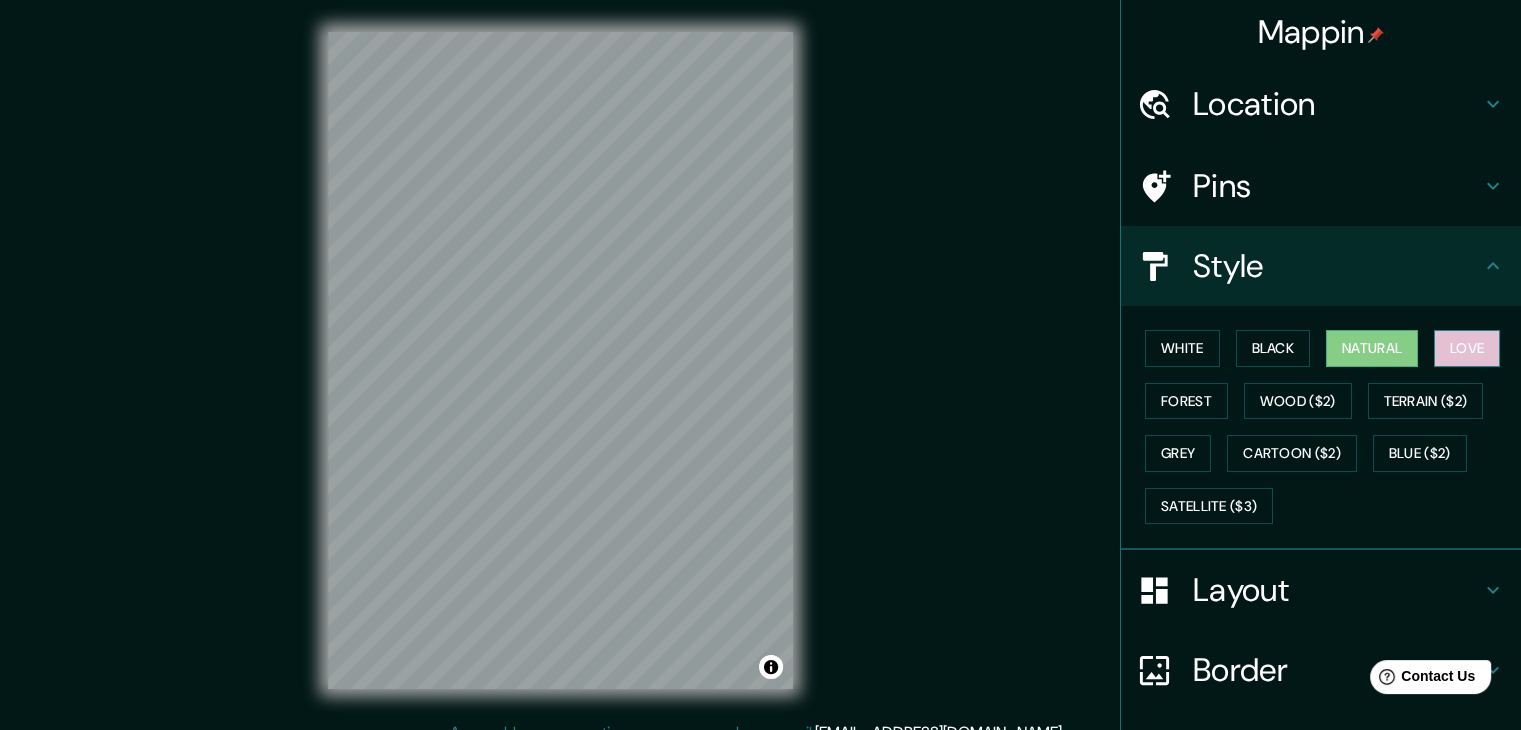 click on "Love" at bounding box center (1467, 348) 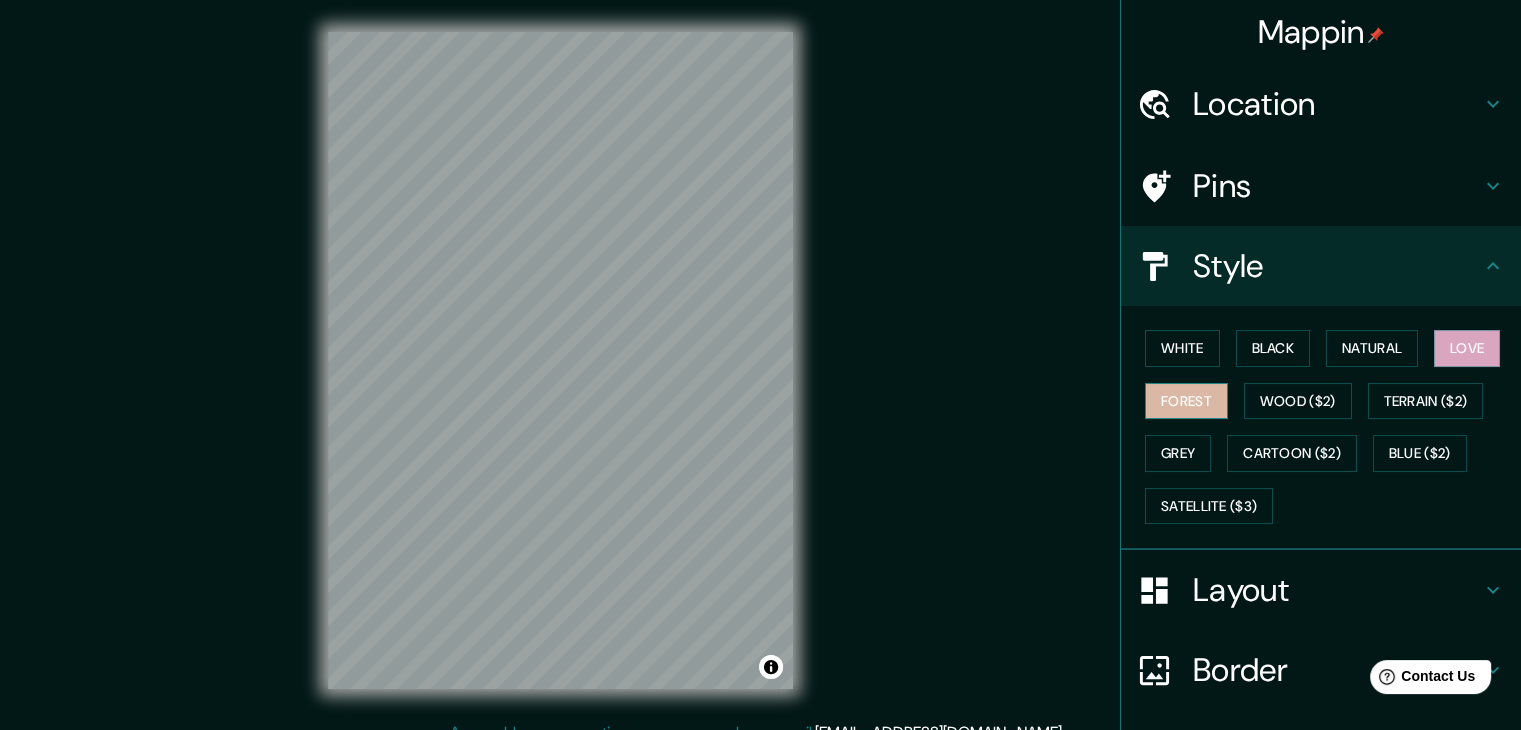 click on "Forest" at bounding box center (1186, 401) 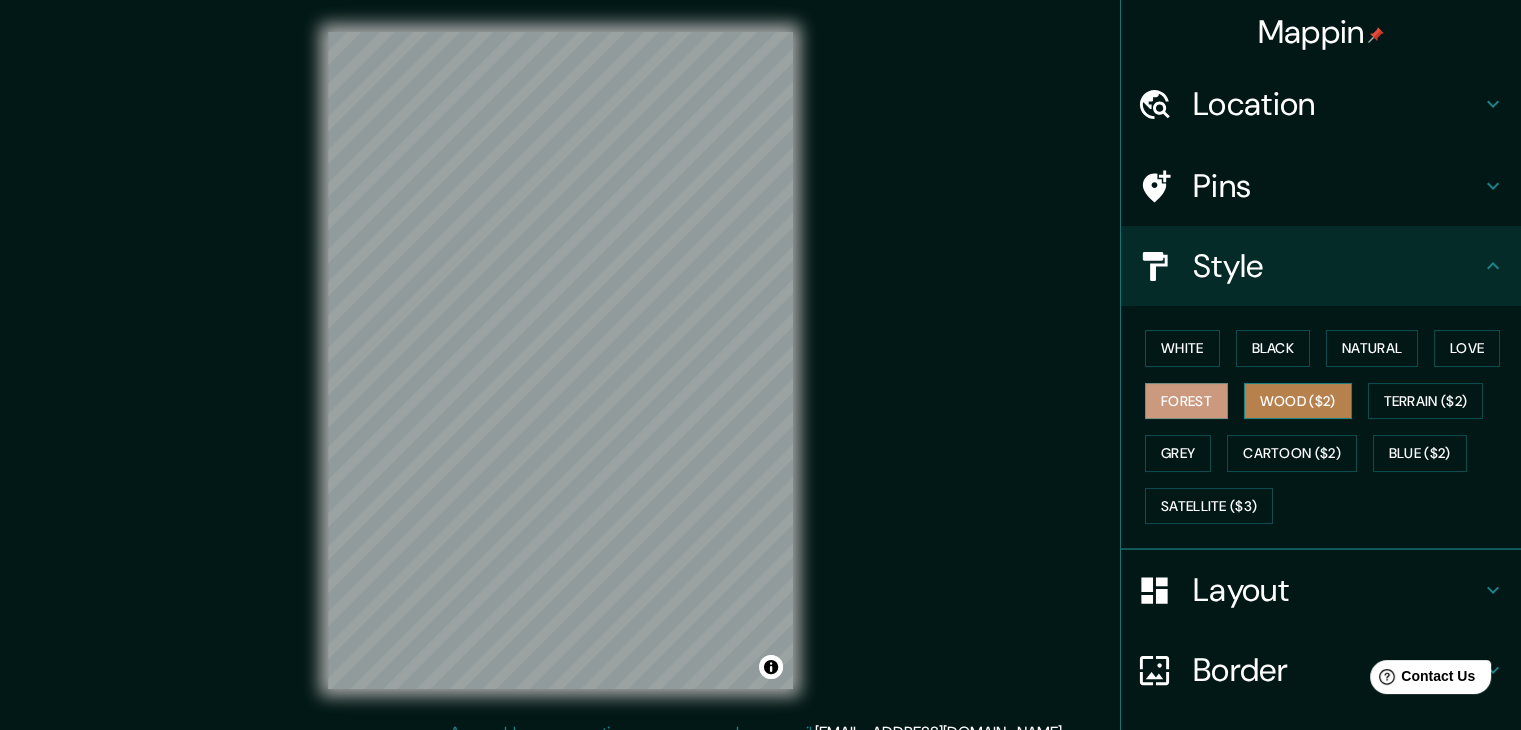 click on "Wood ($2)" at bounding box center (1298, 401) 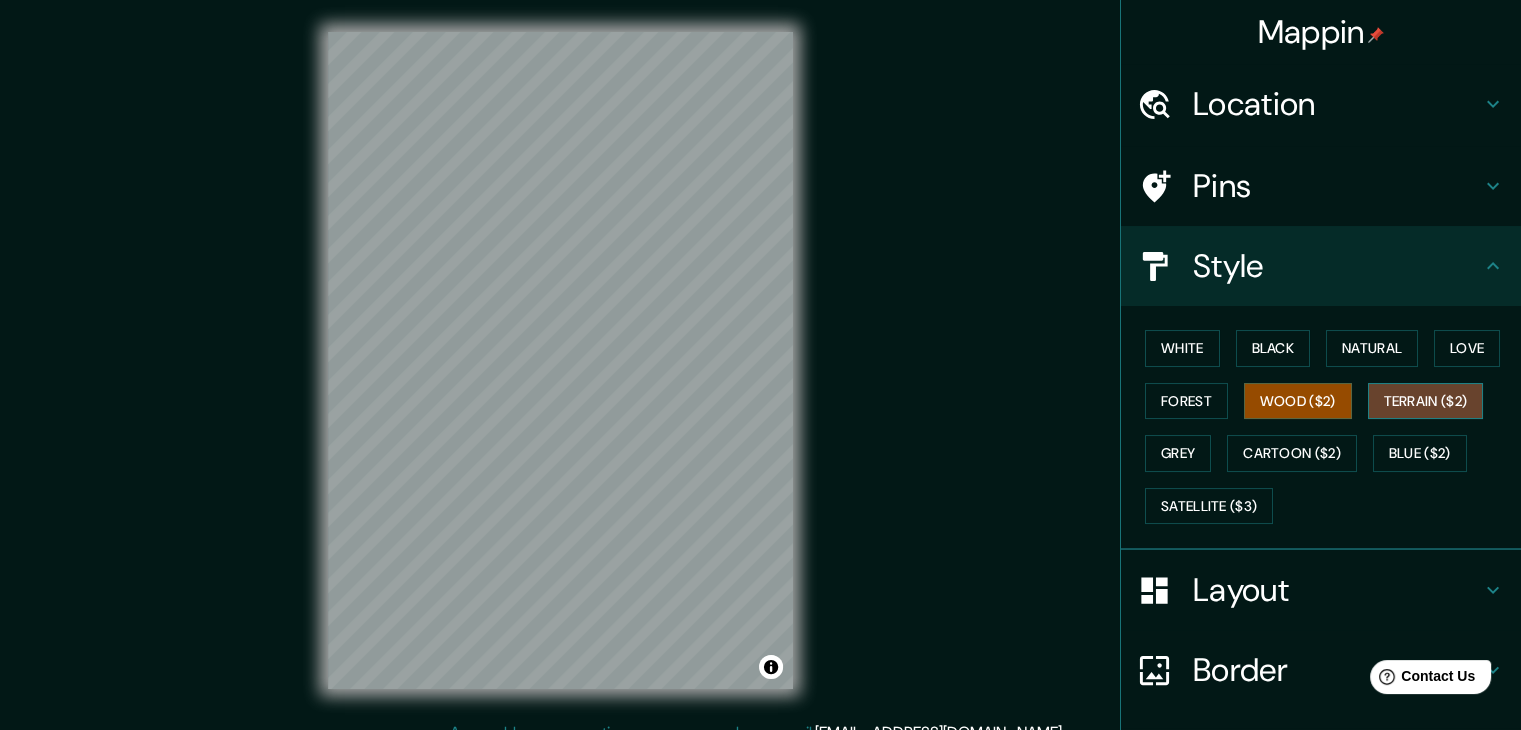 click on "Terrain ($2)" at bounding box center (1426, 401) 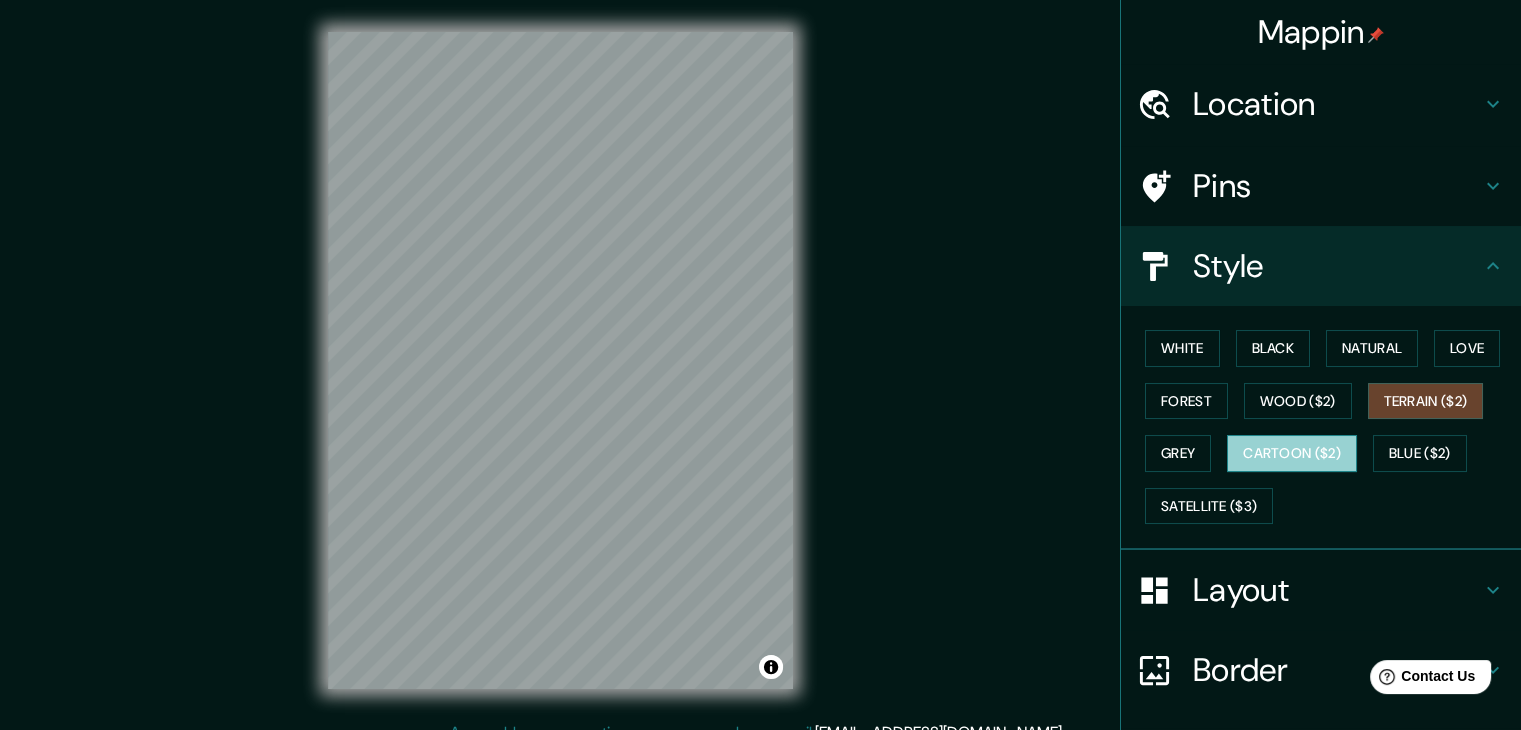 click on "Cartoon ($2)" at bounding box center [1292, 453] 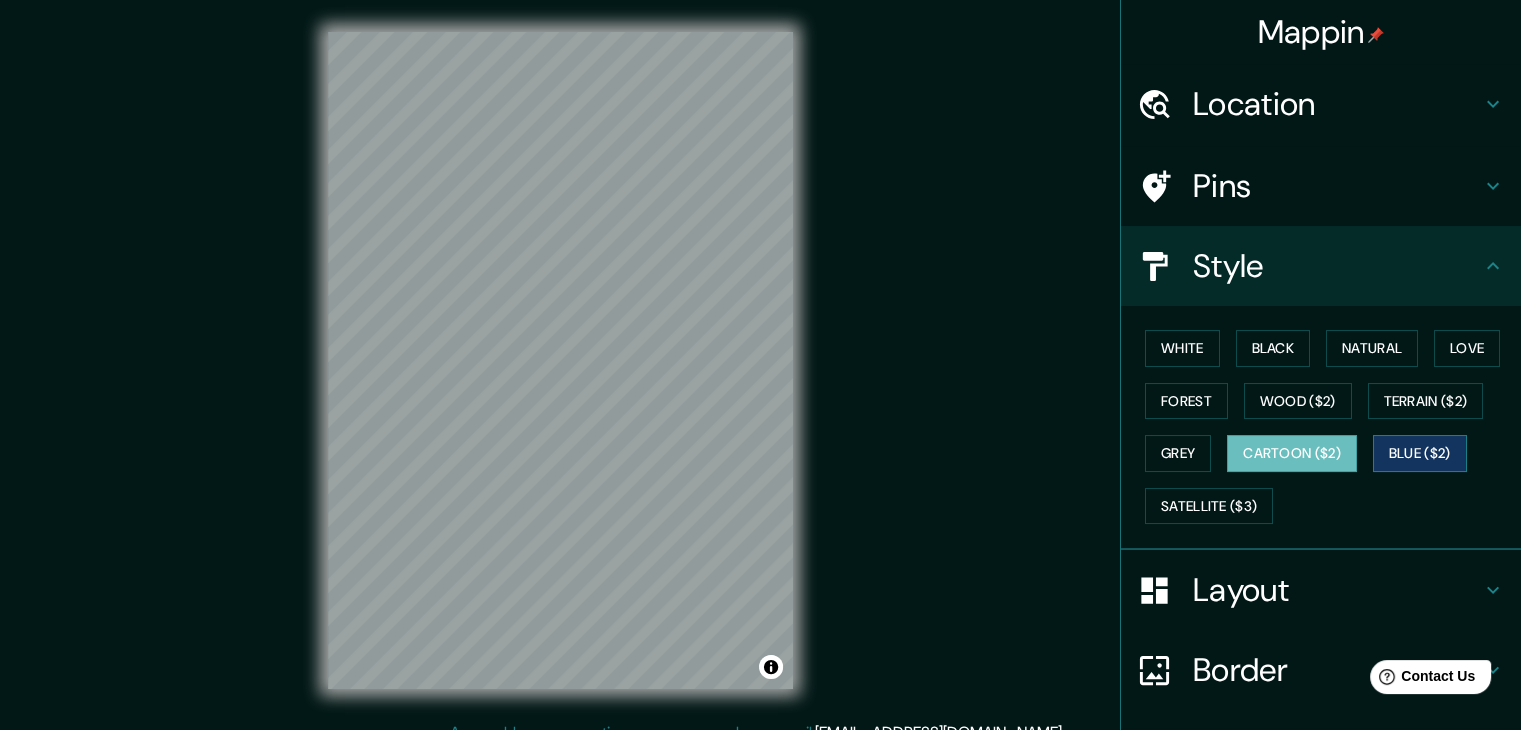 click on "Blue ($2)" at bounding box center (1420, 453) 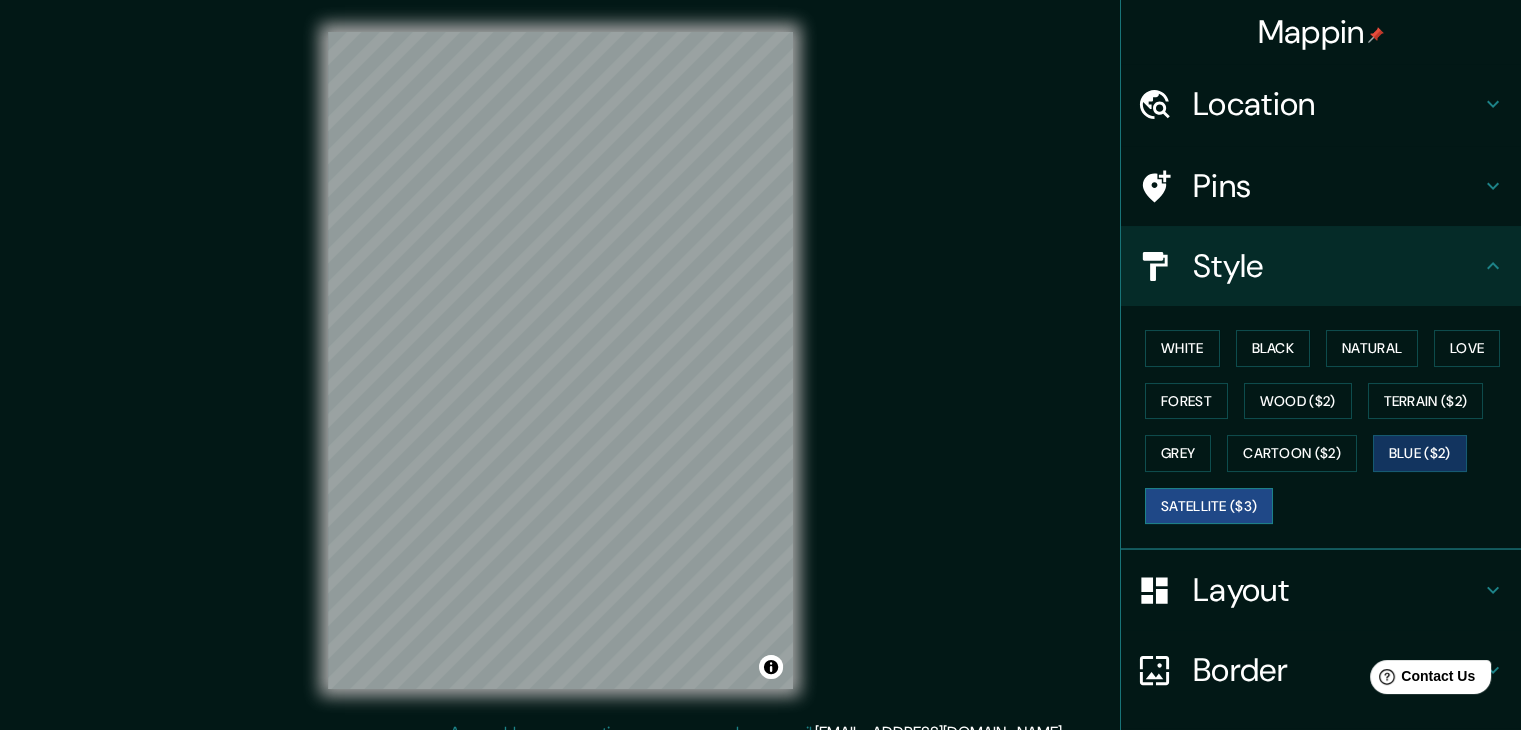 click on "Satellite ($3)" at bounding box center [1209, 506] 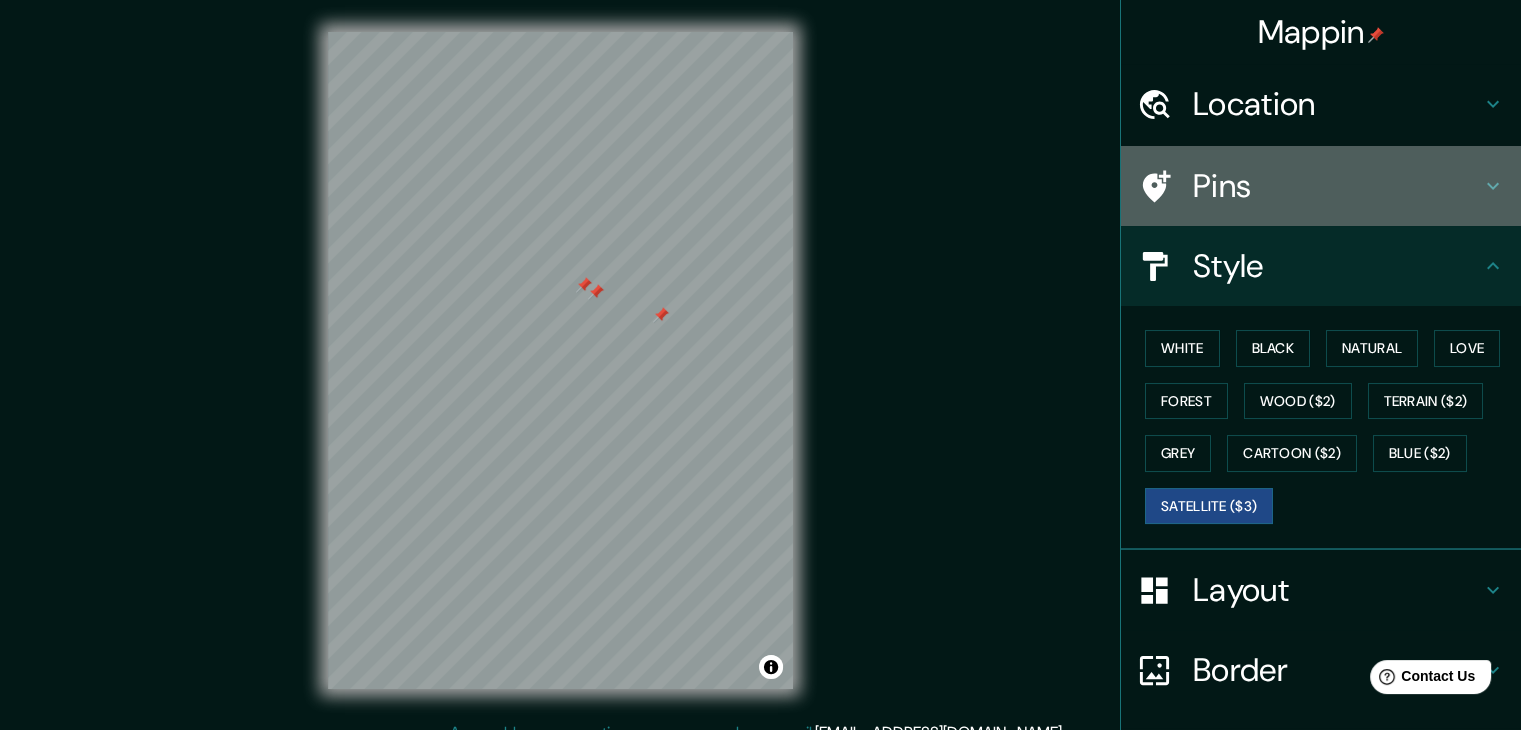 click on "Pins" at bounding box center (1337, 186) 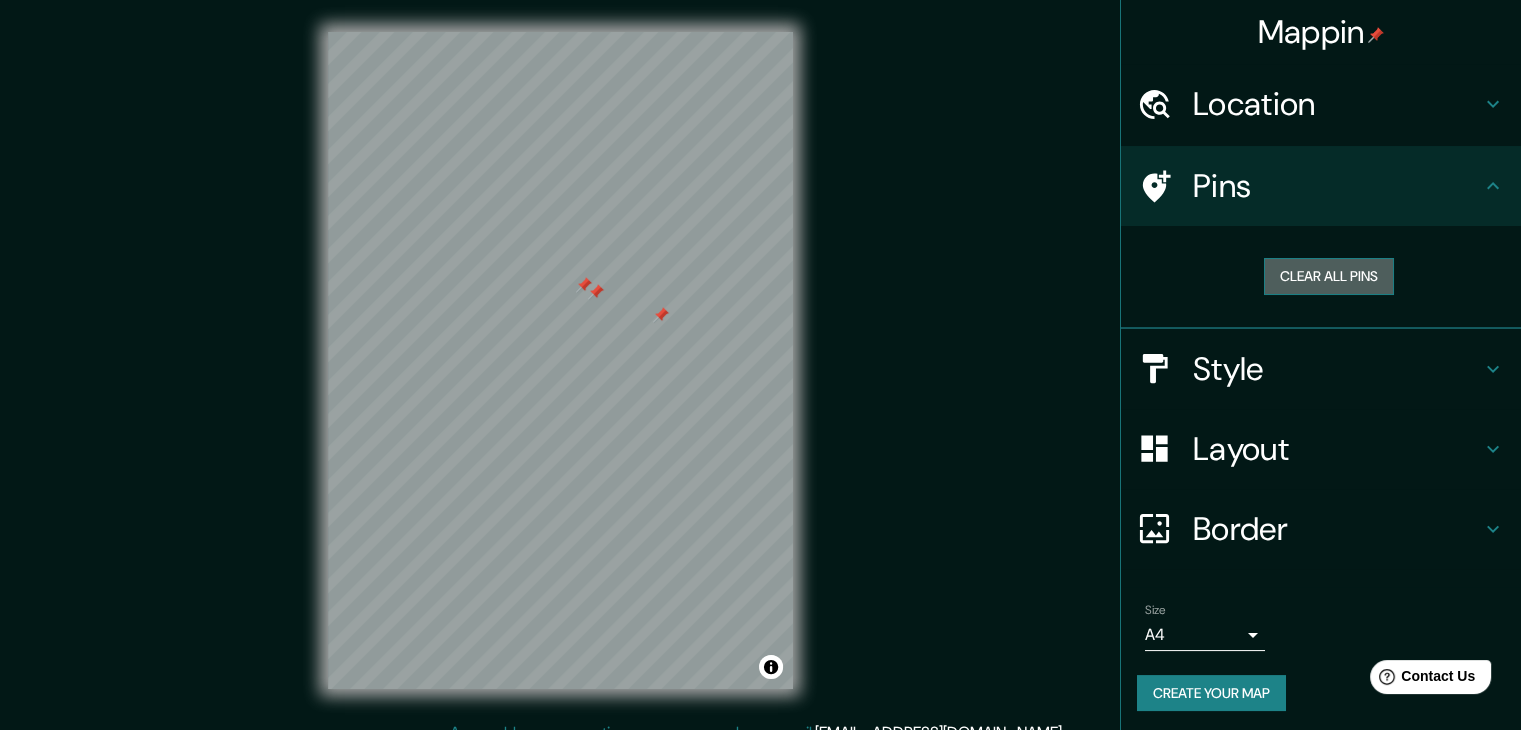 click on "Clear all pins" at bounding box center [1329, 276] 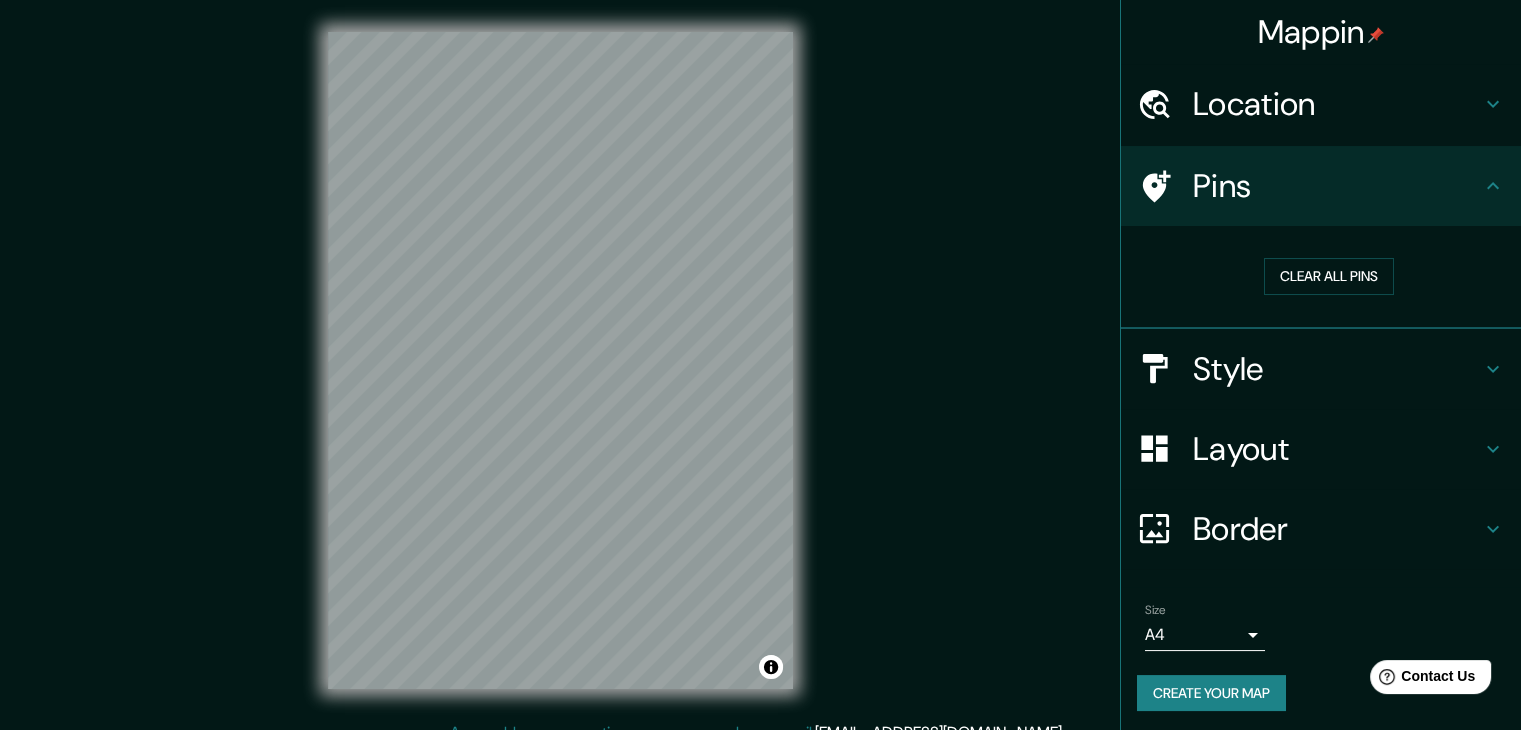 click on "Create your map" at bounding box center [1211, 693] 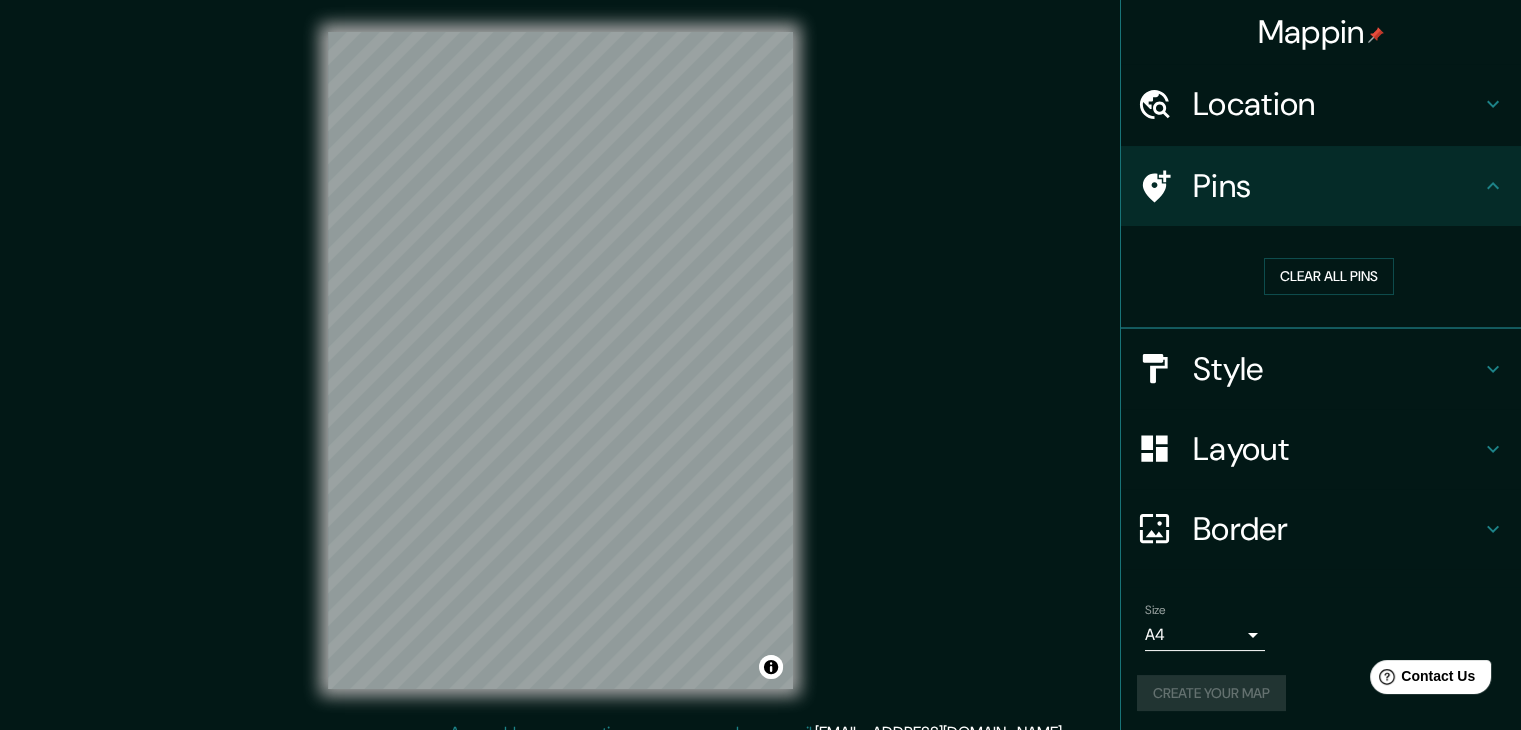 scroll, scrollTop: 4, scrollLeft: 0, axis: vertical 